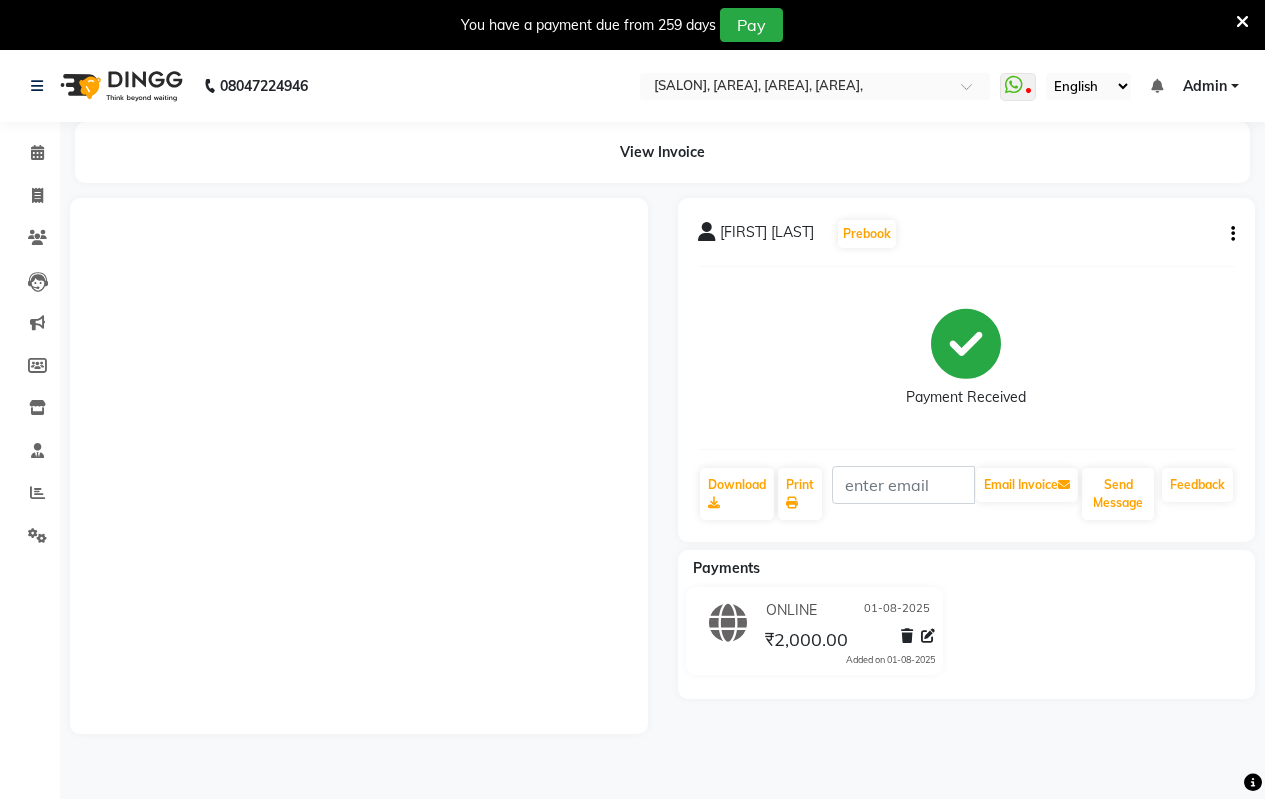 scroll, scrollTop: 50, scrollLeft: 0, axis: vertical 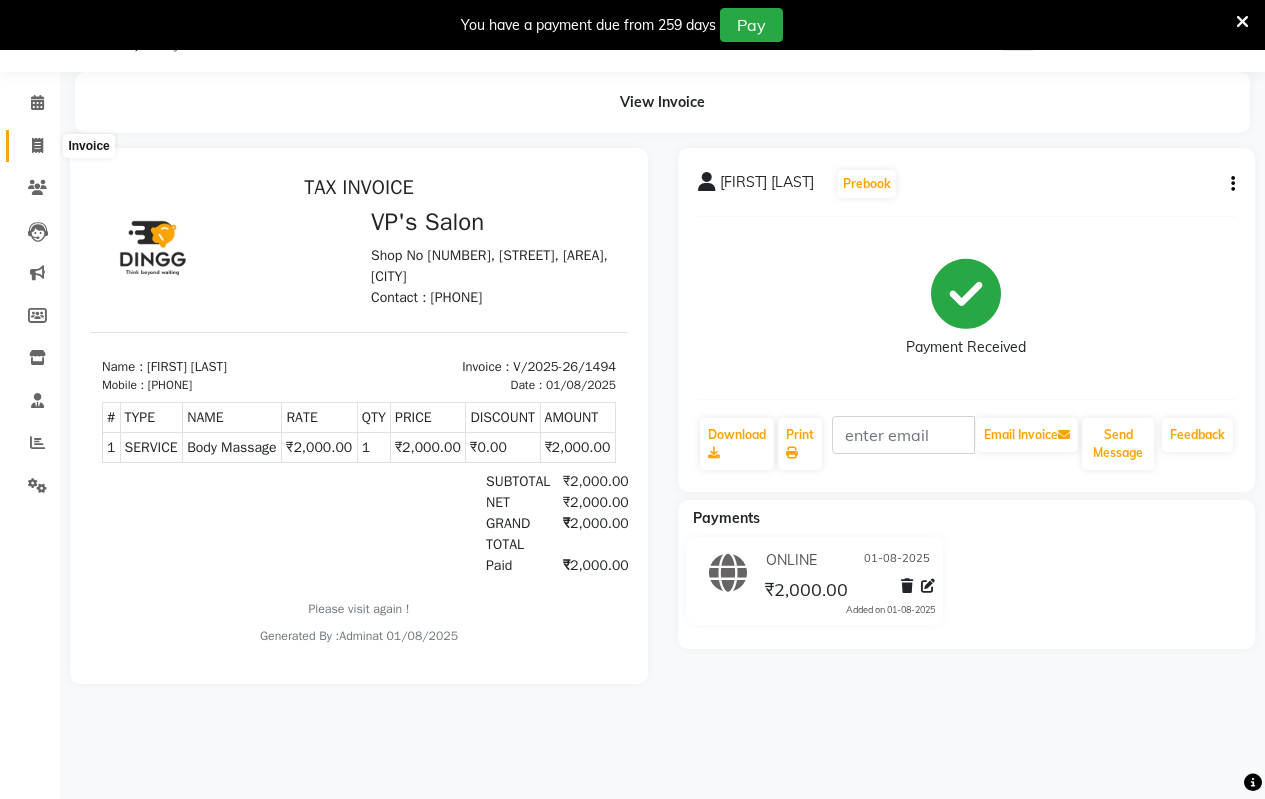 click 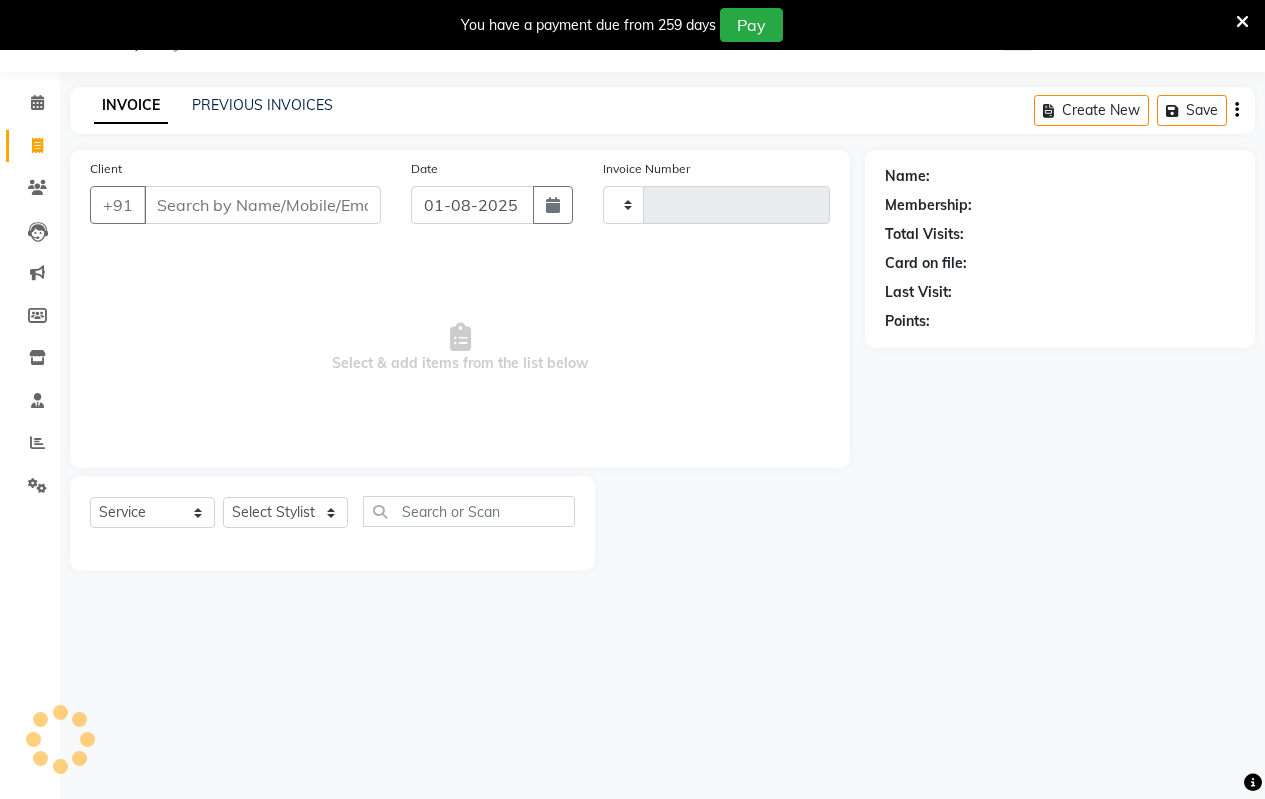 type on "1495" 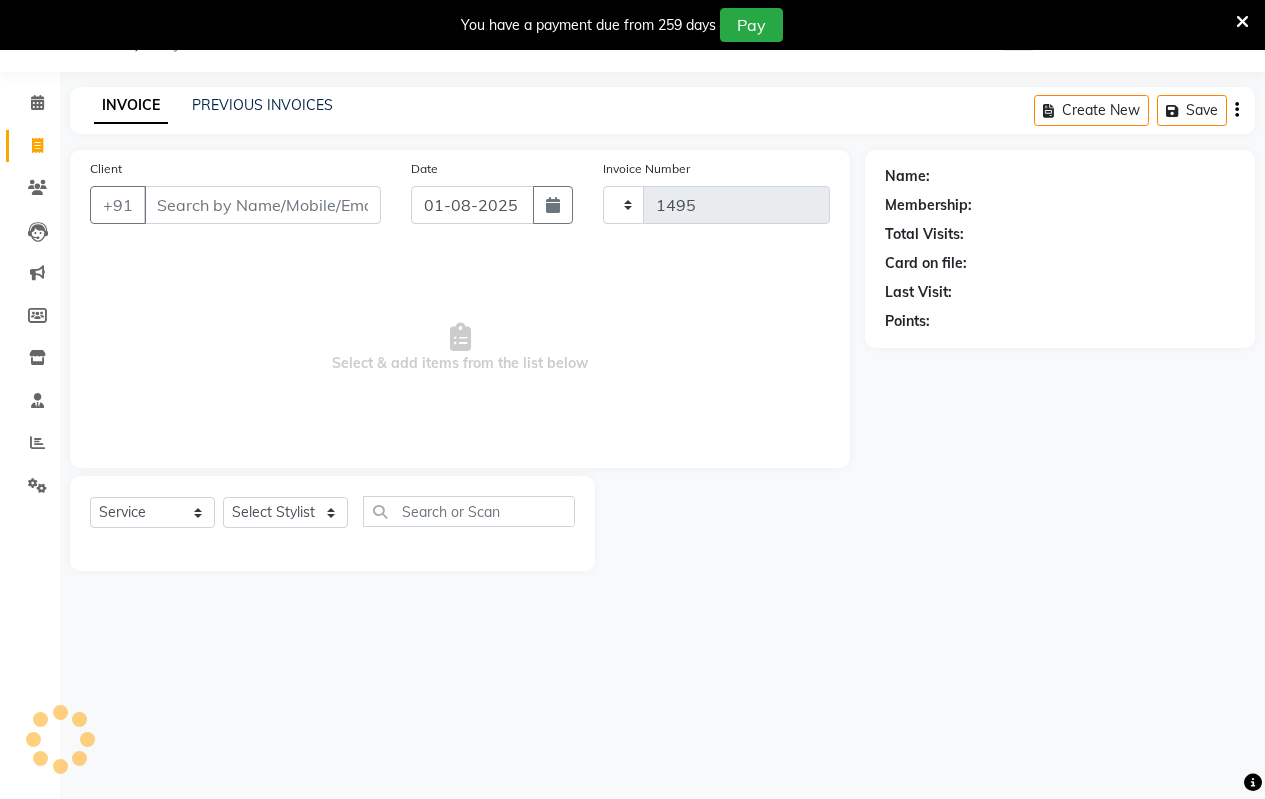 select on "4917" 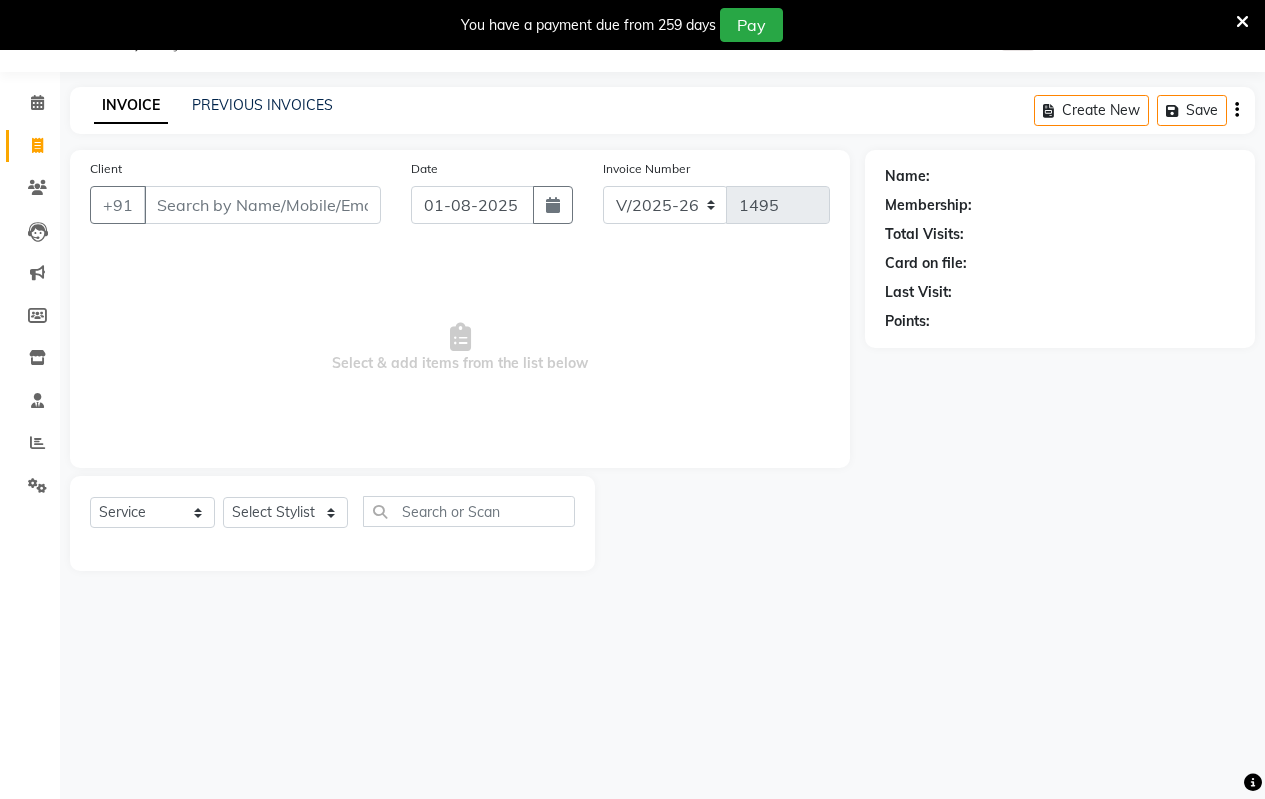 click on "Client" at bounding box center (262, 205) 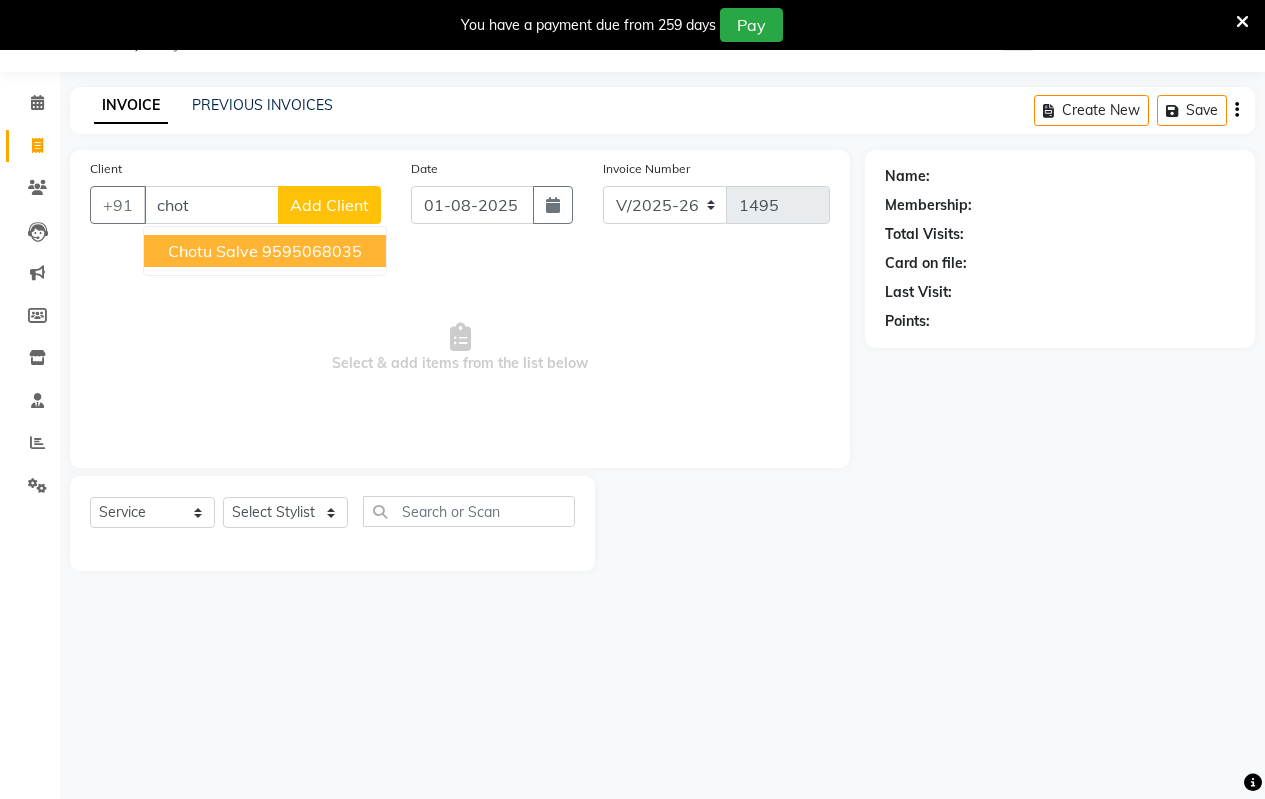 click on "[FIRST] [LAST] [PHONE]" at bounding box center (265, 251) 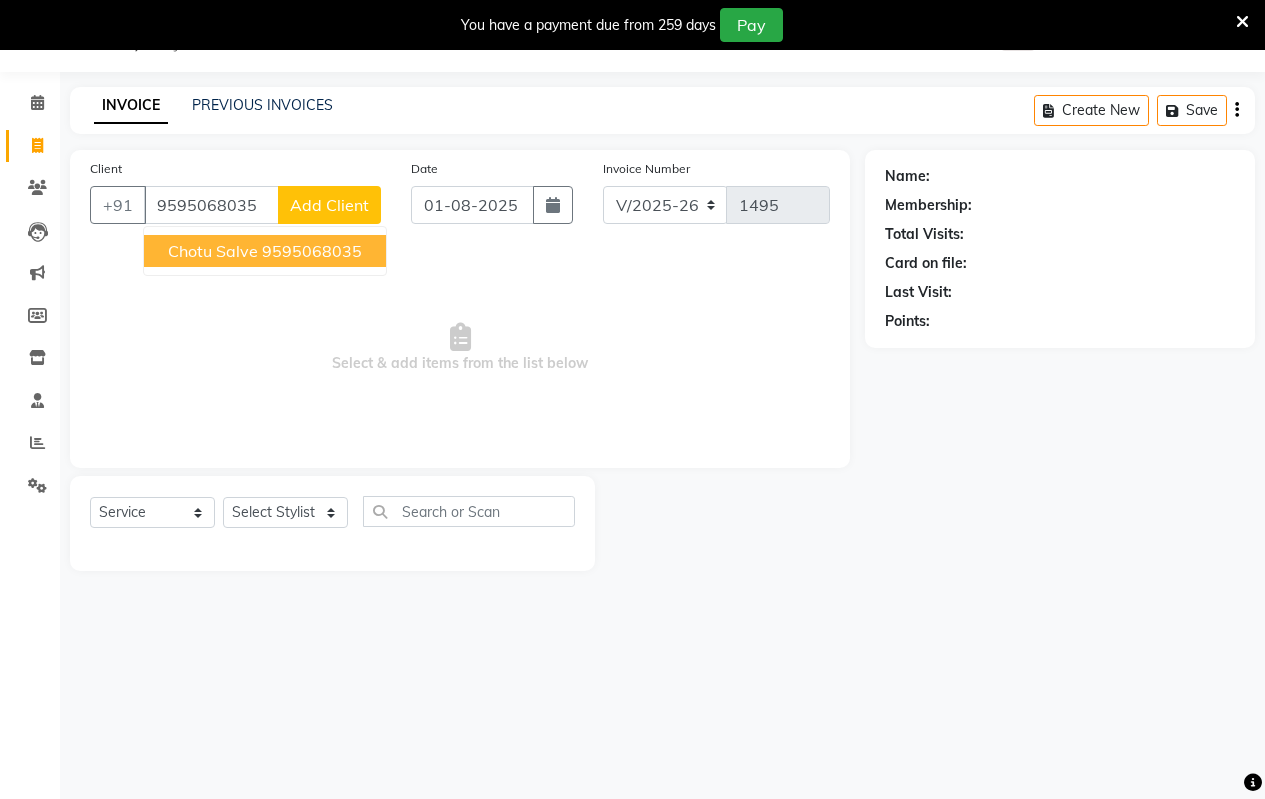 type on "9595068035" 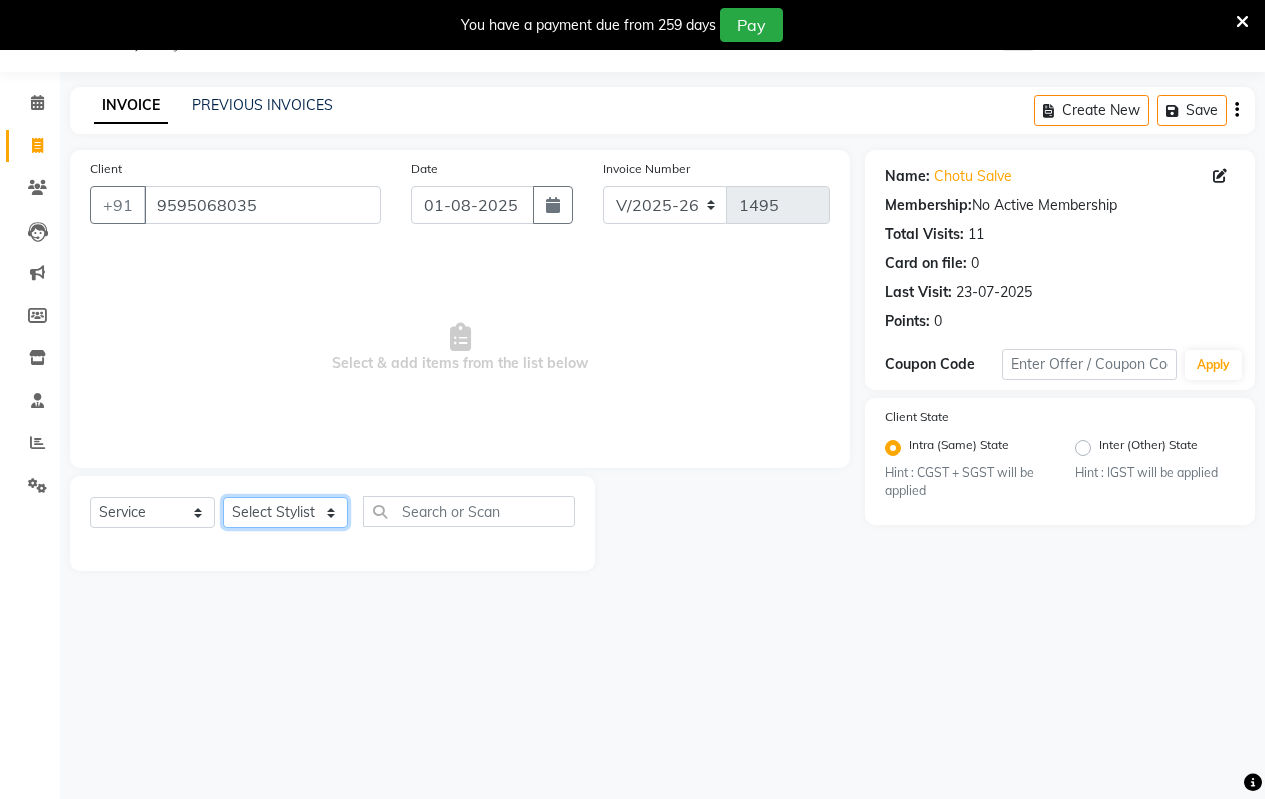 click on "Select Stylist [FIRST] [LAST] [FIRST] [LAST] [FIRST] [LAST] [FIRST] [LAST] [FIRST] [LAST] [FIRST] [LAST] [FIRST] [LAST] [FIRST]" 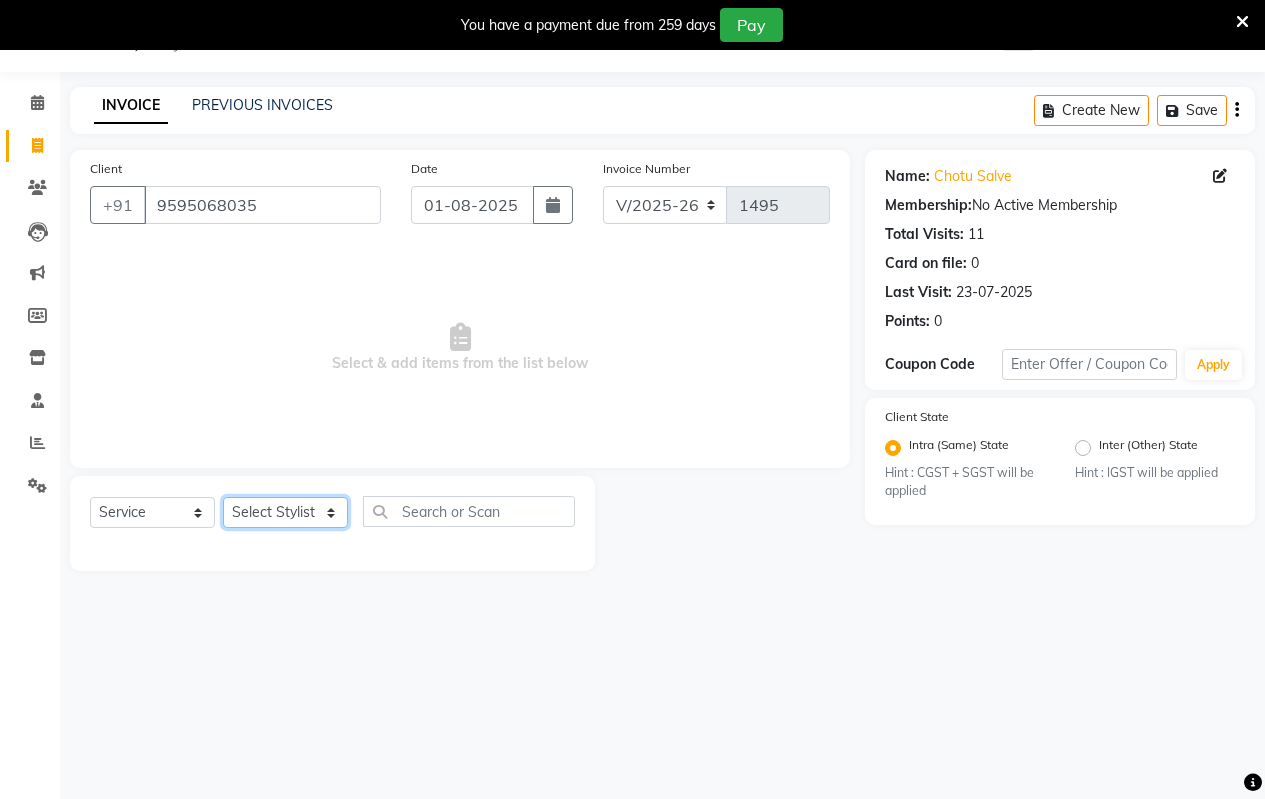 select on "67086" 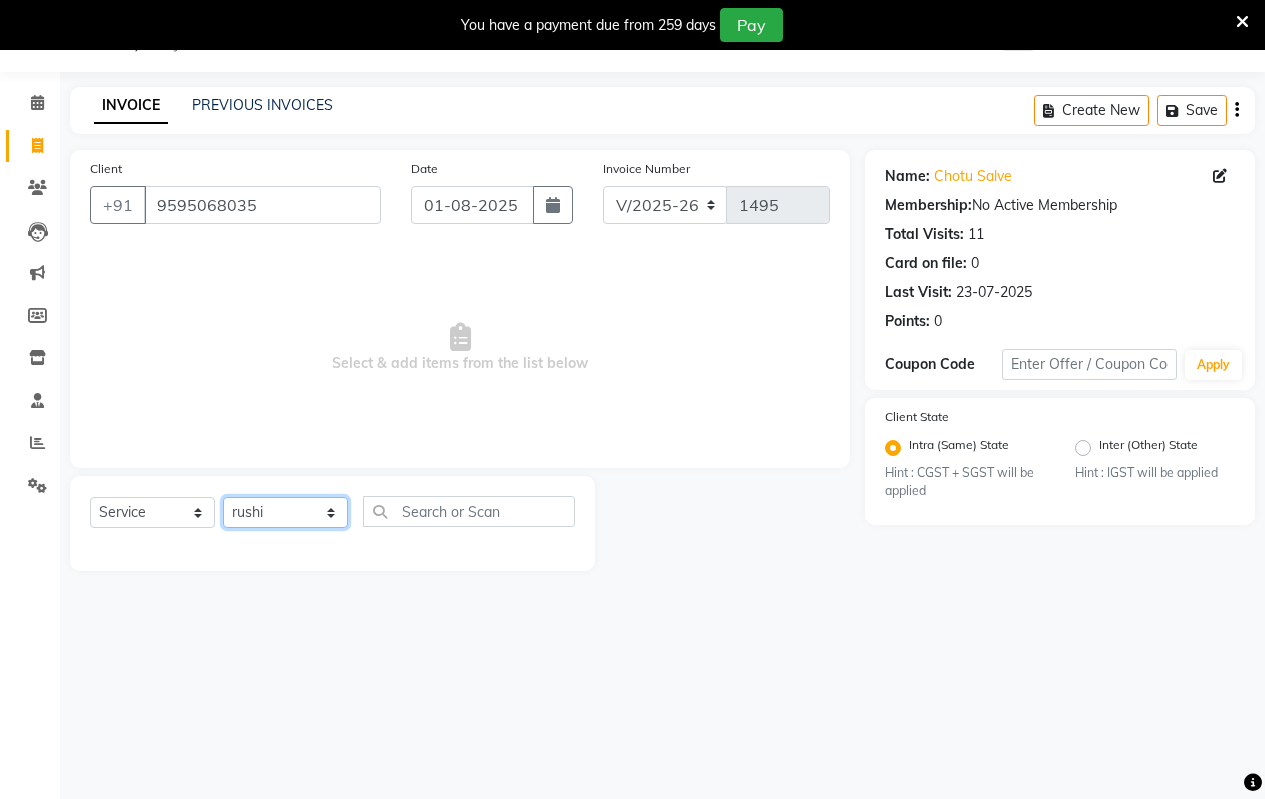 click on "Select Stylist [FIRST] [LAST] [FIRST] [LAST] [FIRST] [LAST] [FIRST] [LAST] [FIRST] [LAST] [FIRST] [LAST] [FIRST] [LAST] [FIRST]" 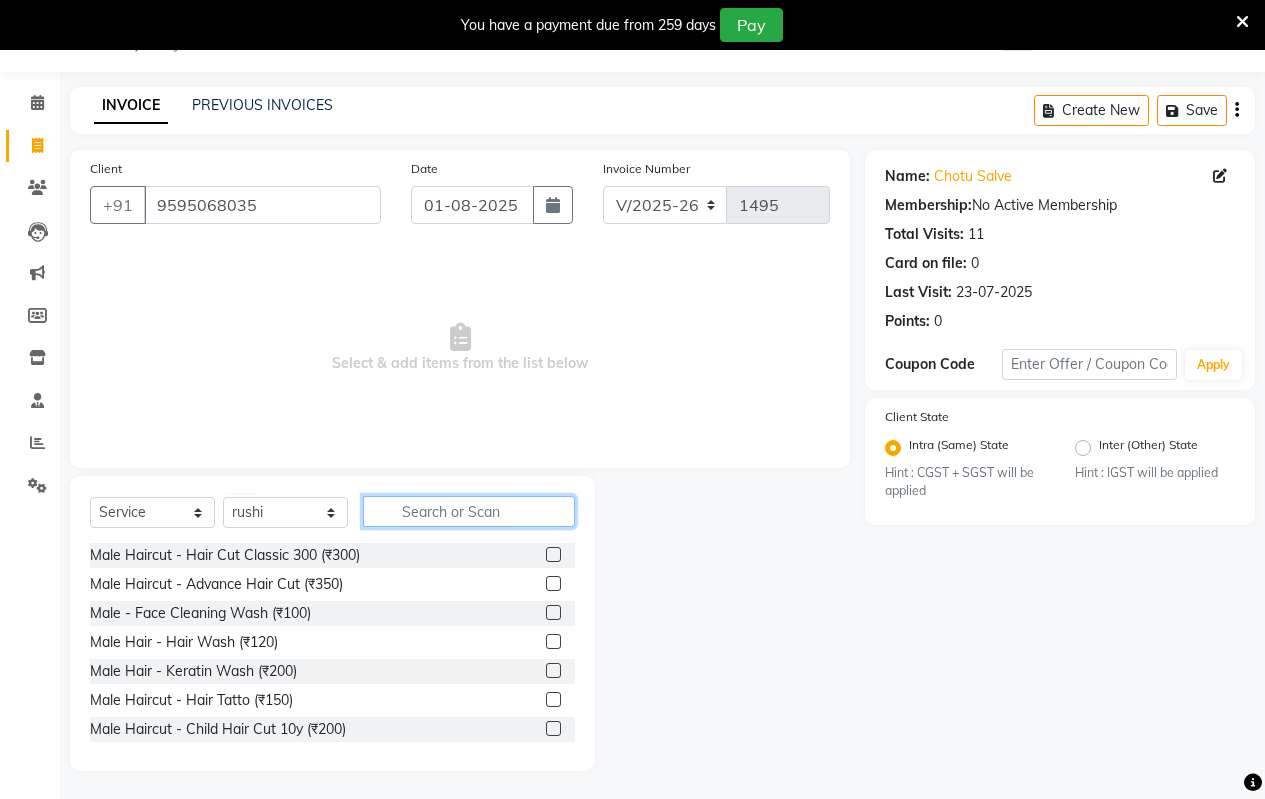 click 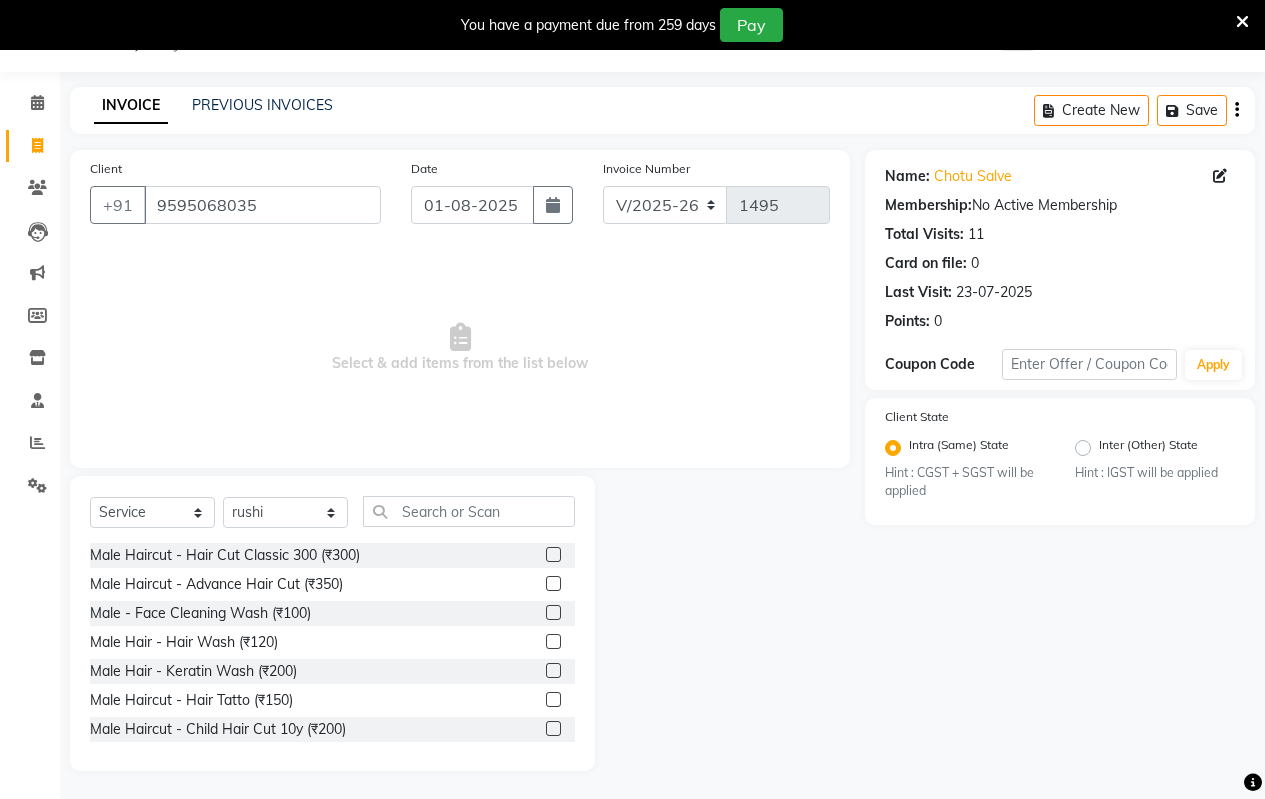 click 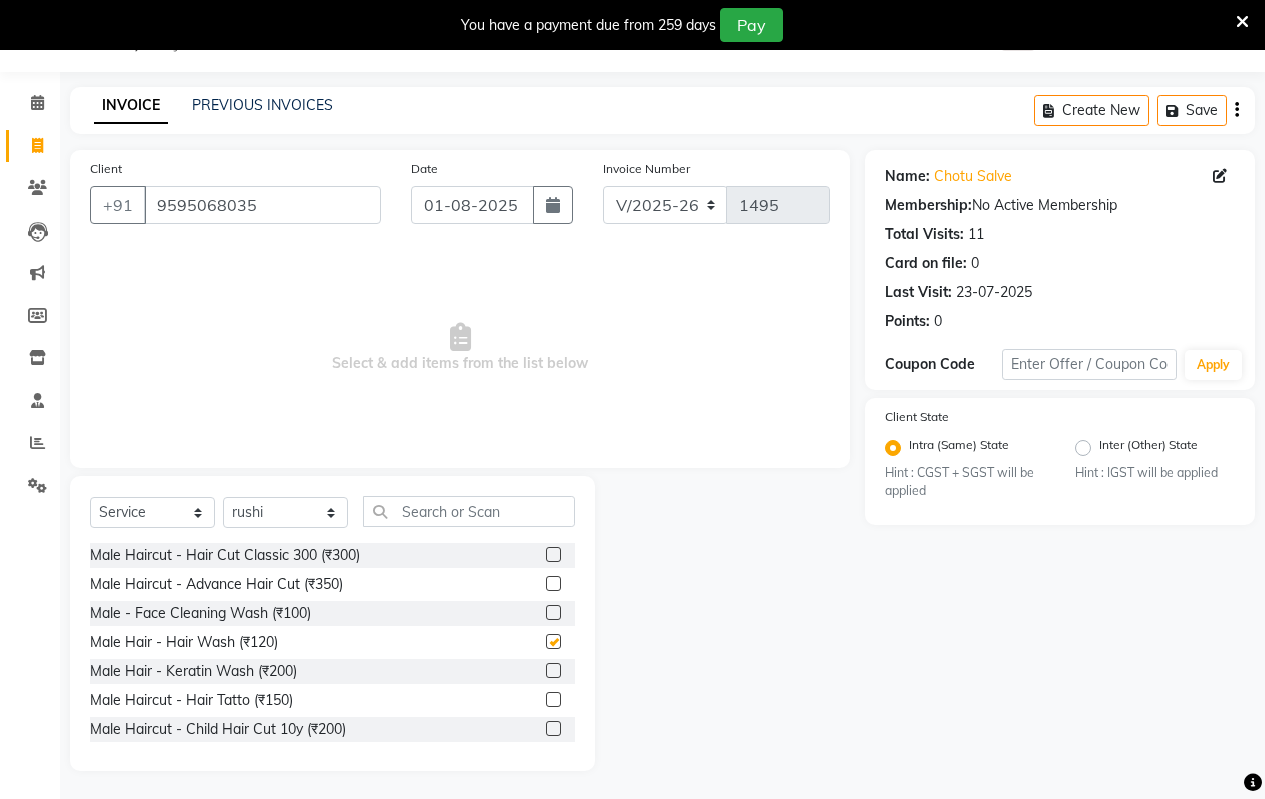 click 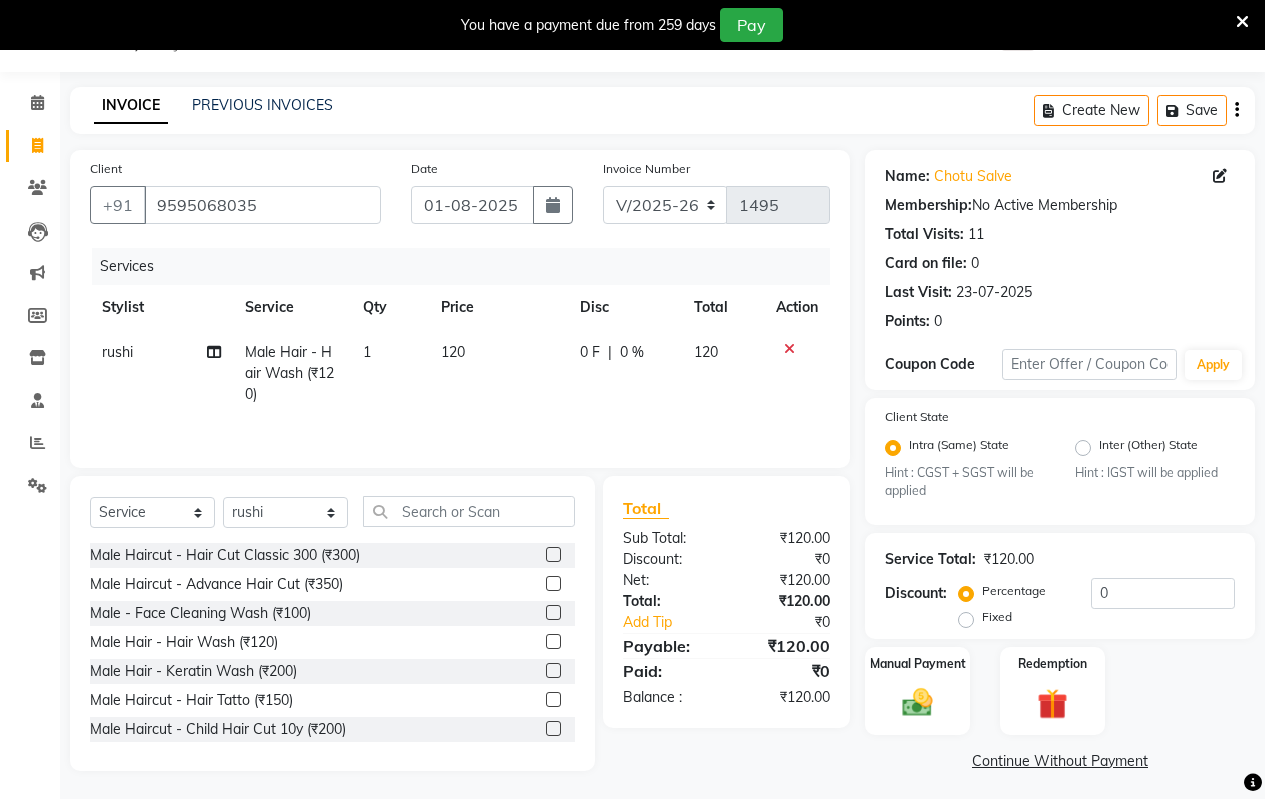 click on "120" 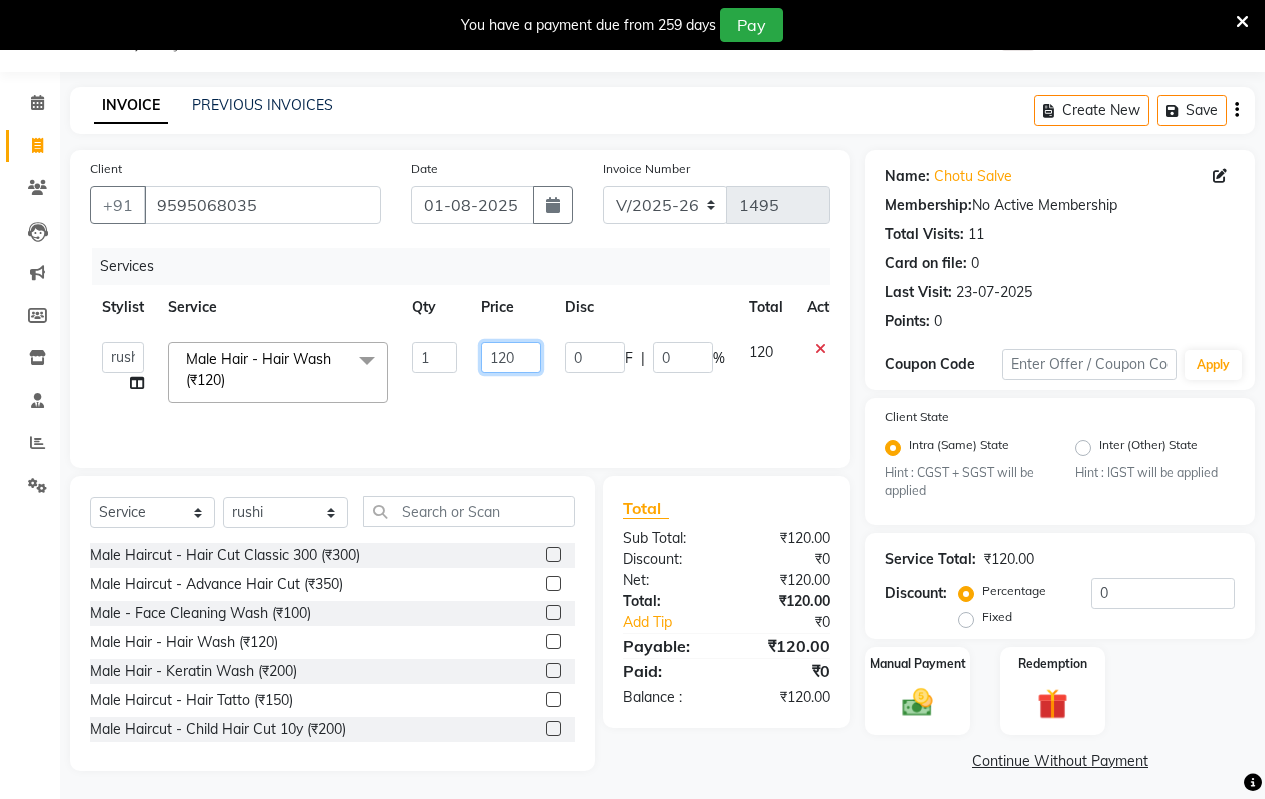 click on "120" 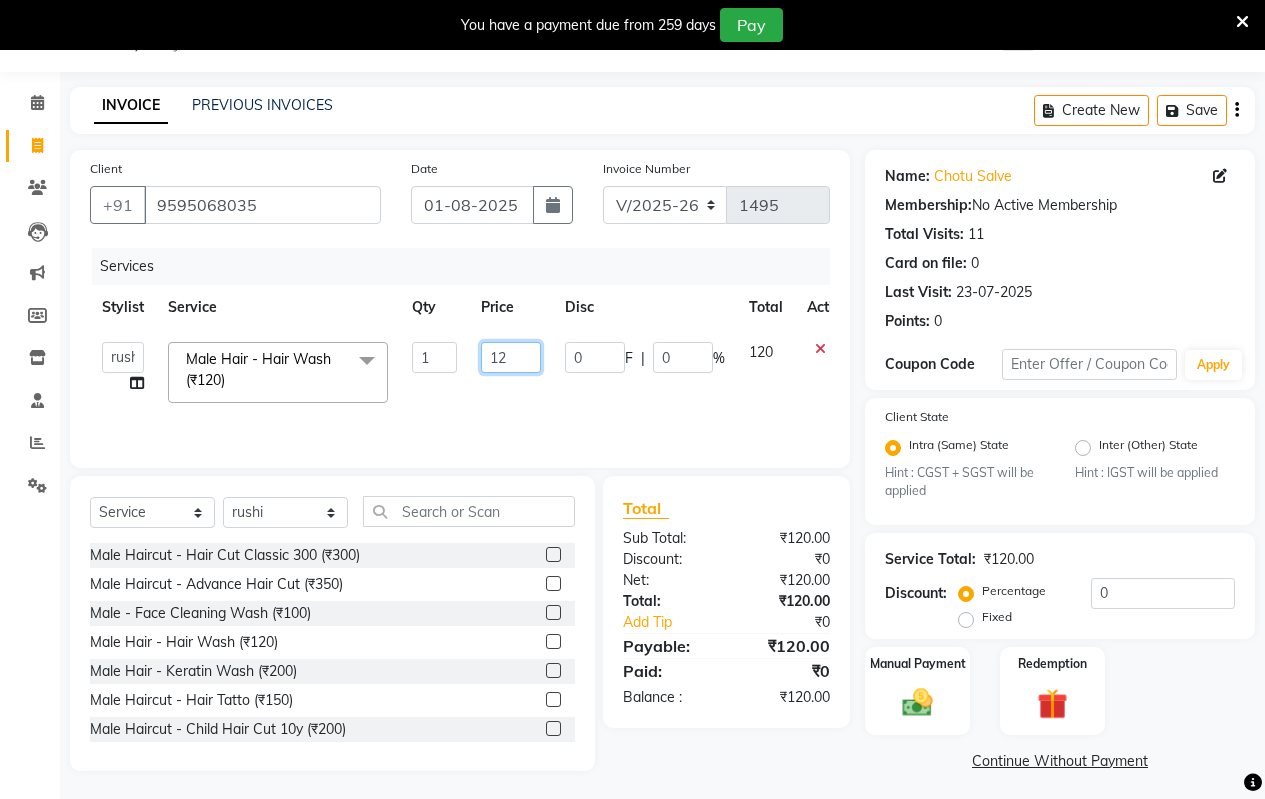 type on "1" 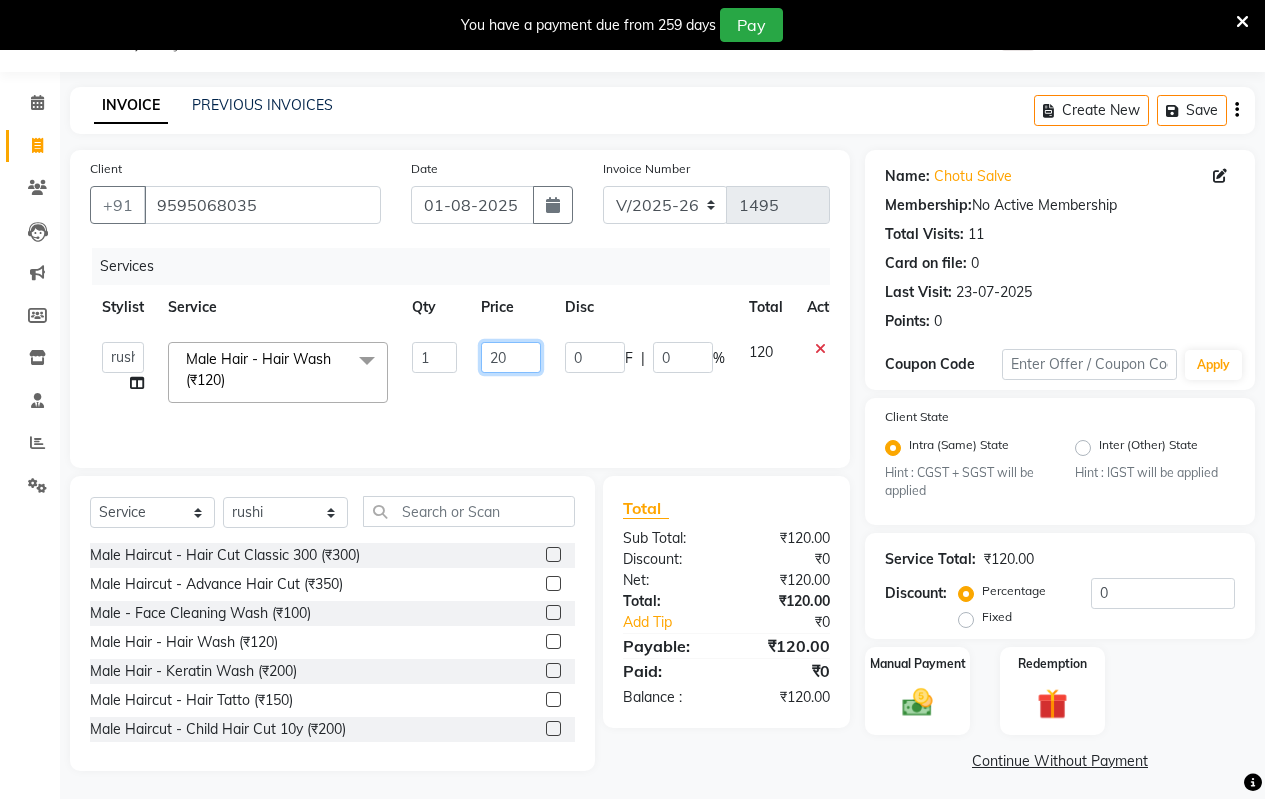 type on "200" 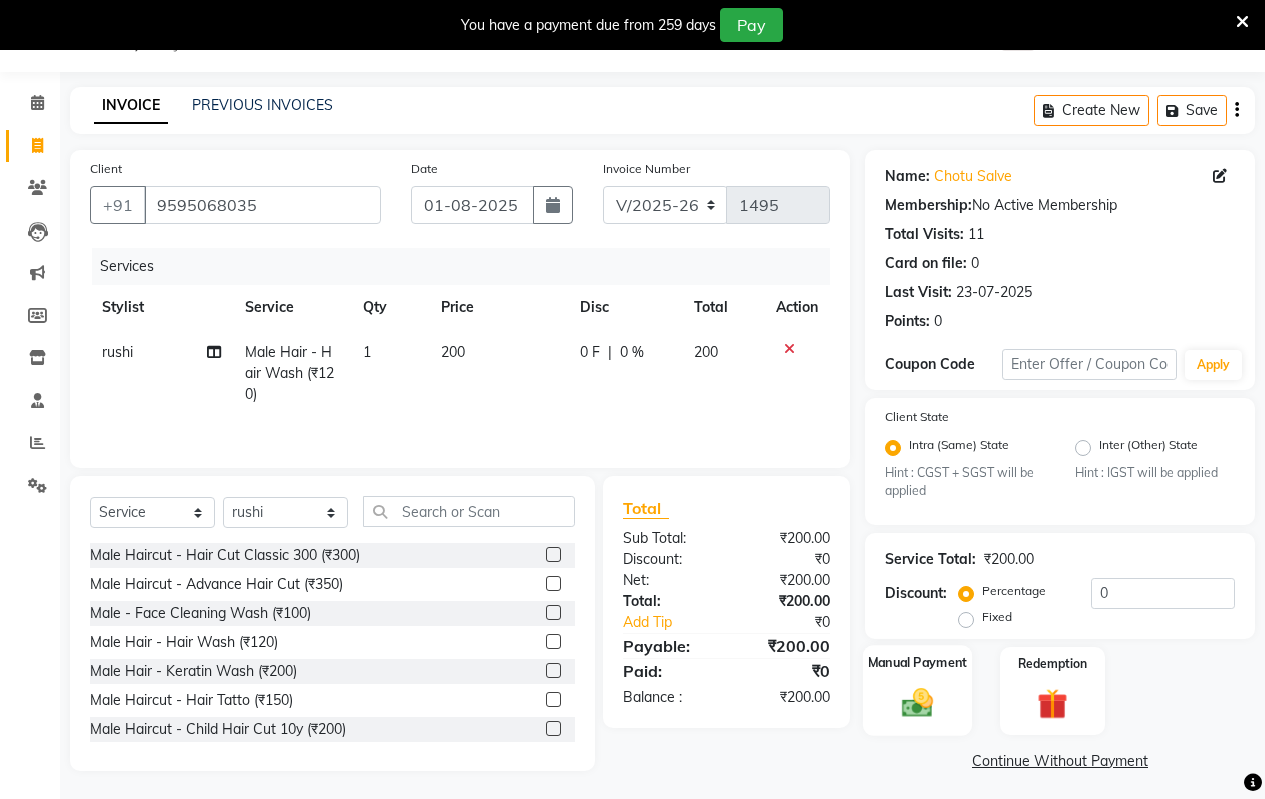 click on "Manual Payment" 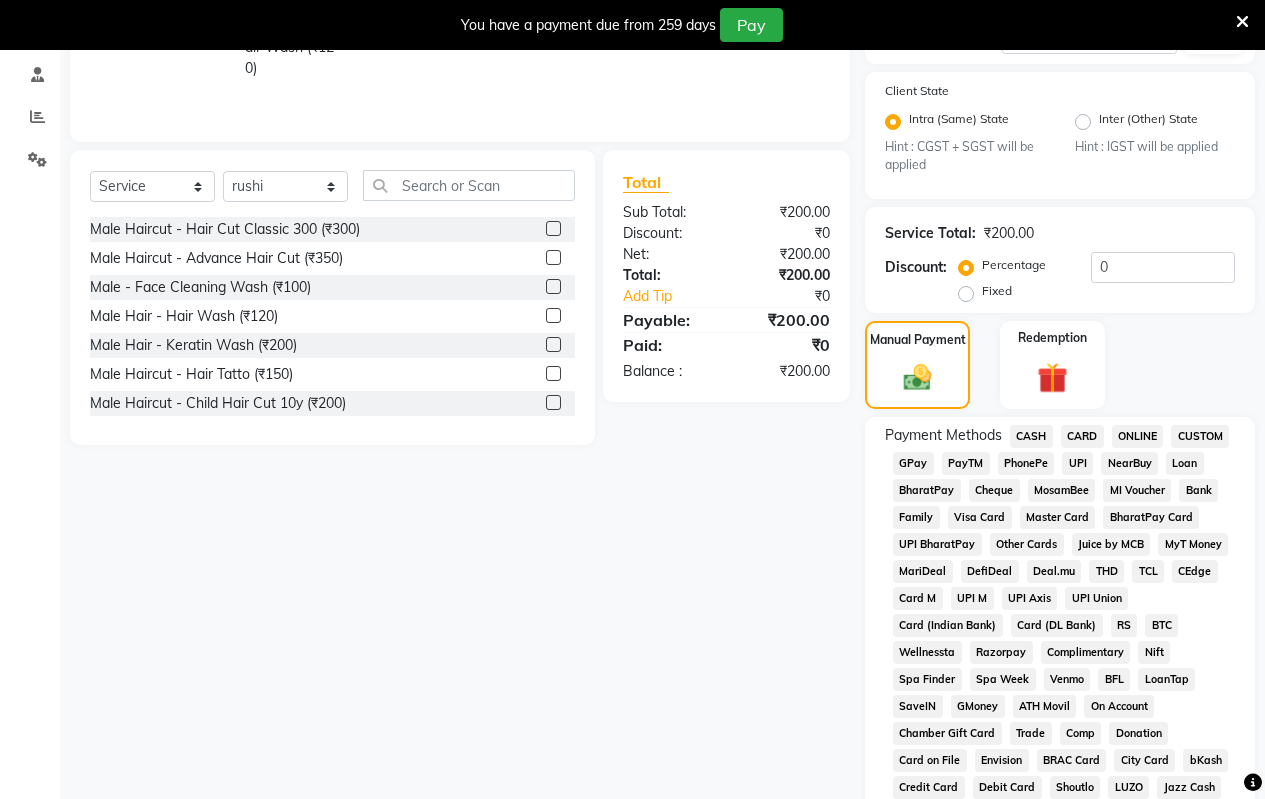 scroll, scrollTop: 450, scrollLeft: 0, axis: vertical 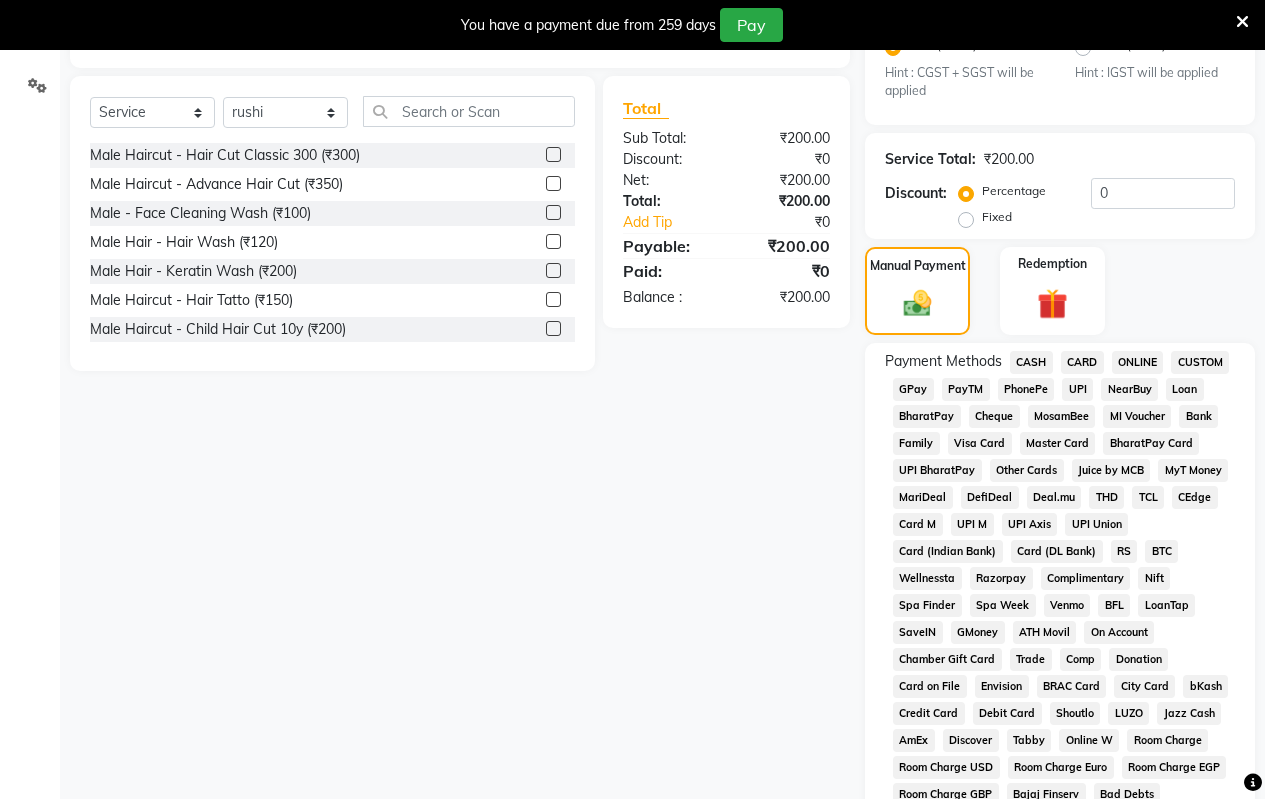 click on "CASH" 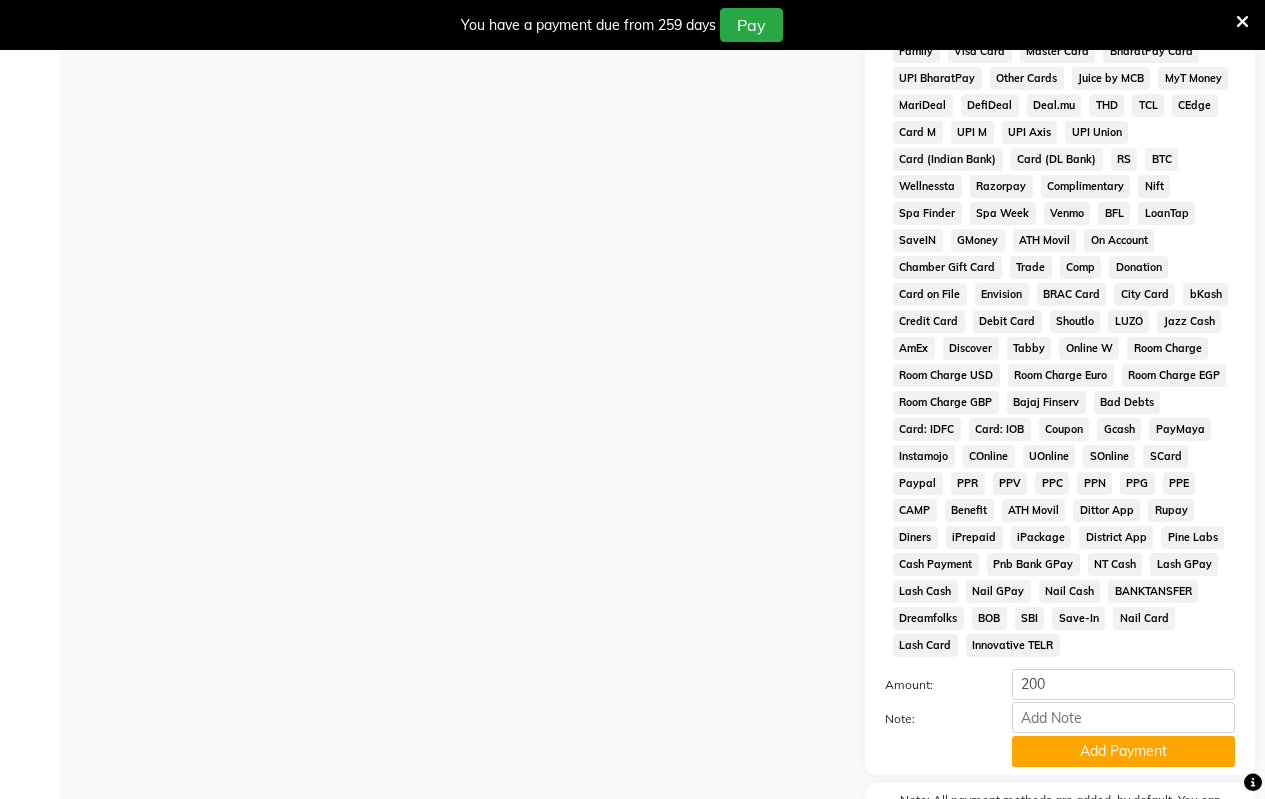 scroll, scrollTop: 950, scrollLeft: 0, axis: vertical 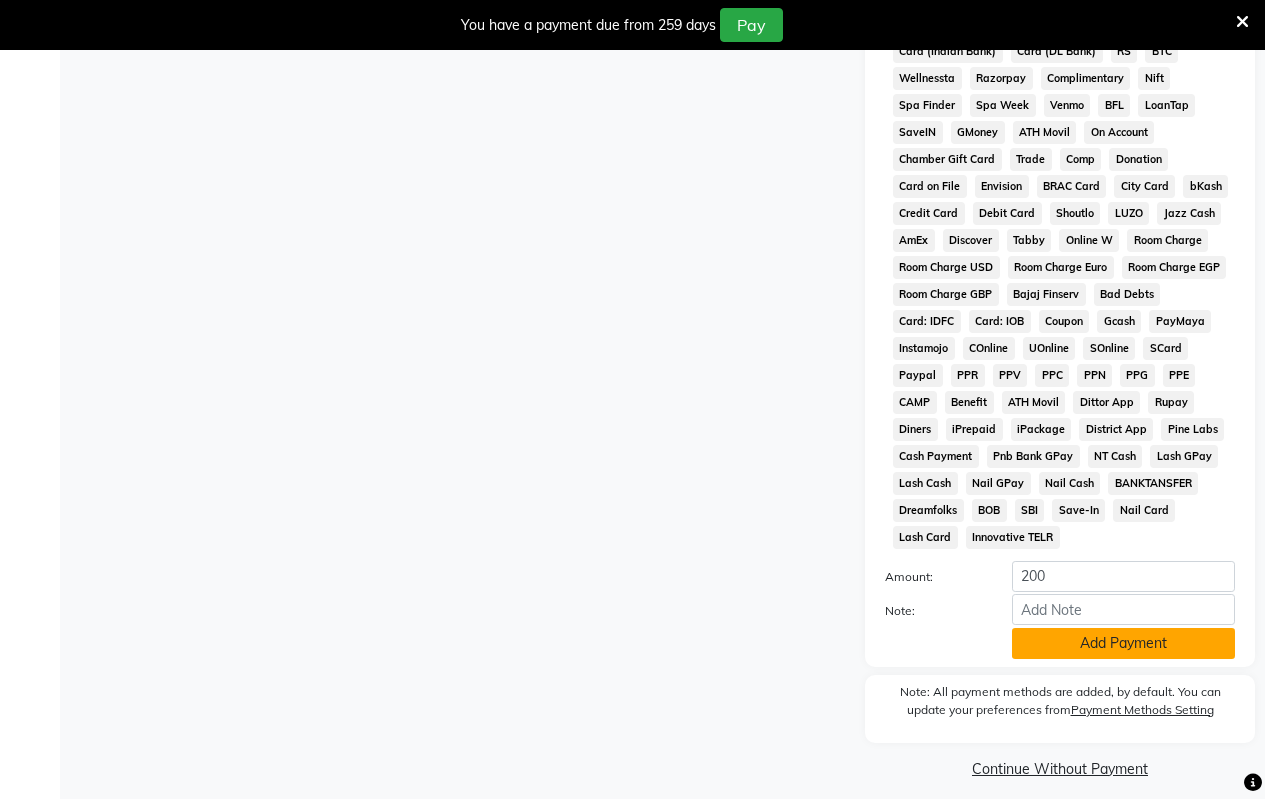 click on "Add Payment" 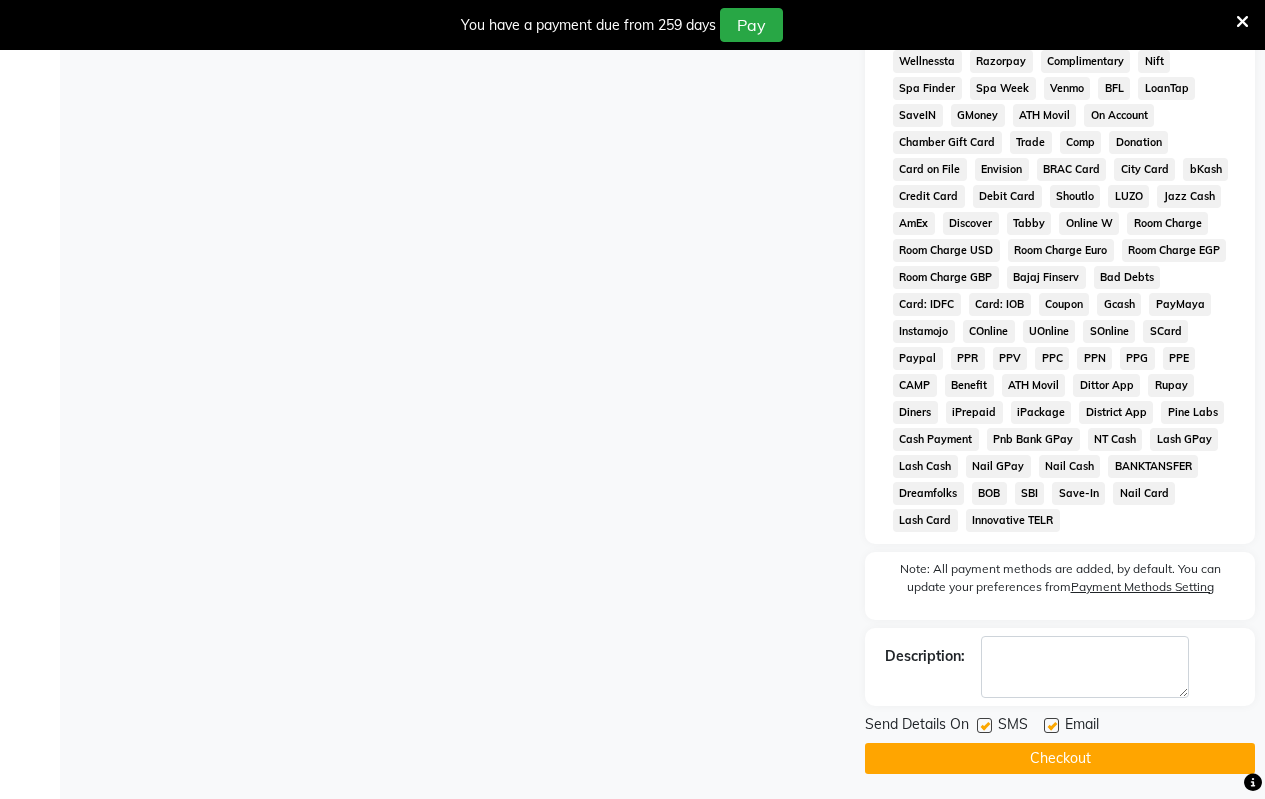 scroll, scrollTop: 972, scrollLeft: 0, axis: vertical 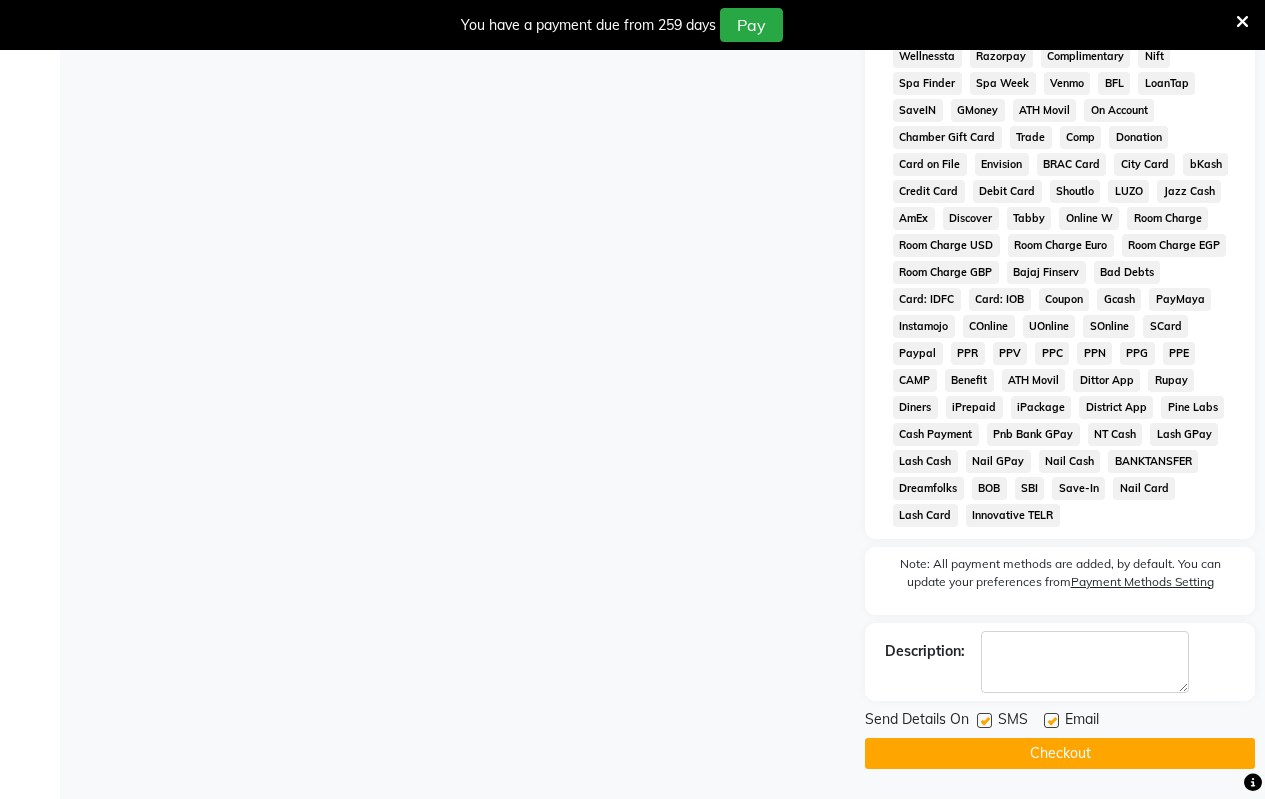 click on "Checkout" 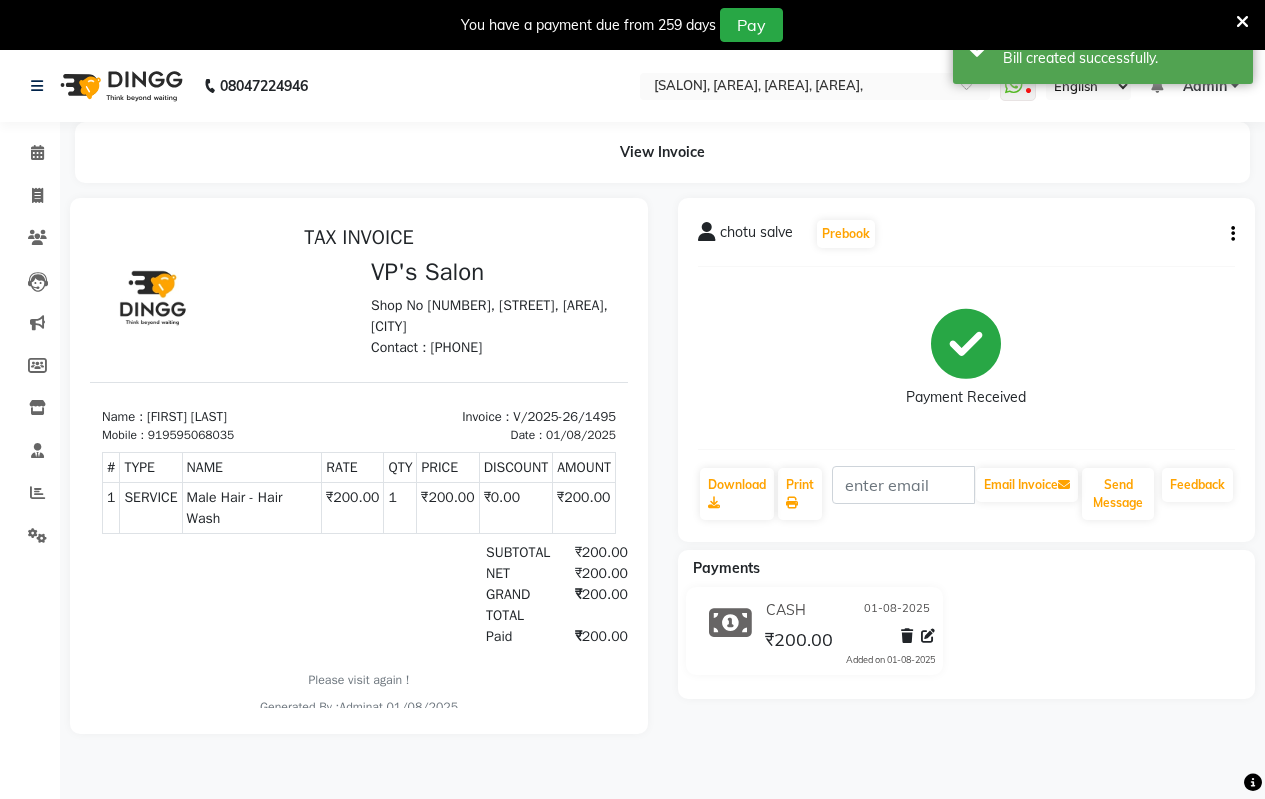 scroll, scrollTop: 0, scrollLeft: 0, axis: both 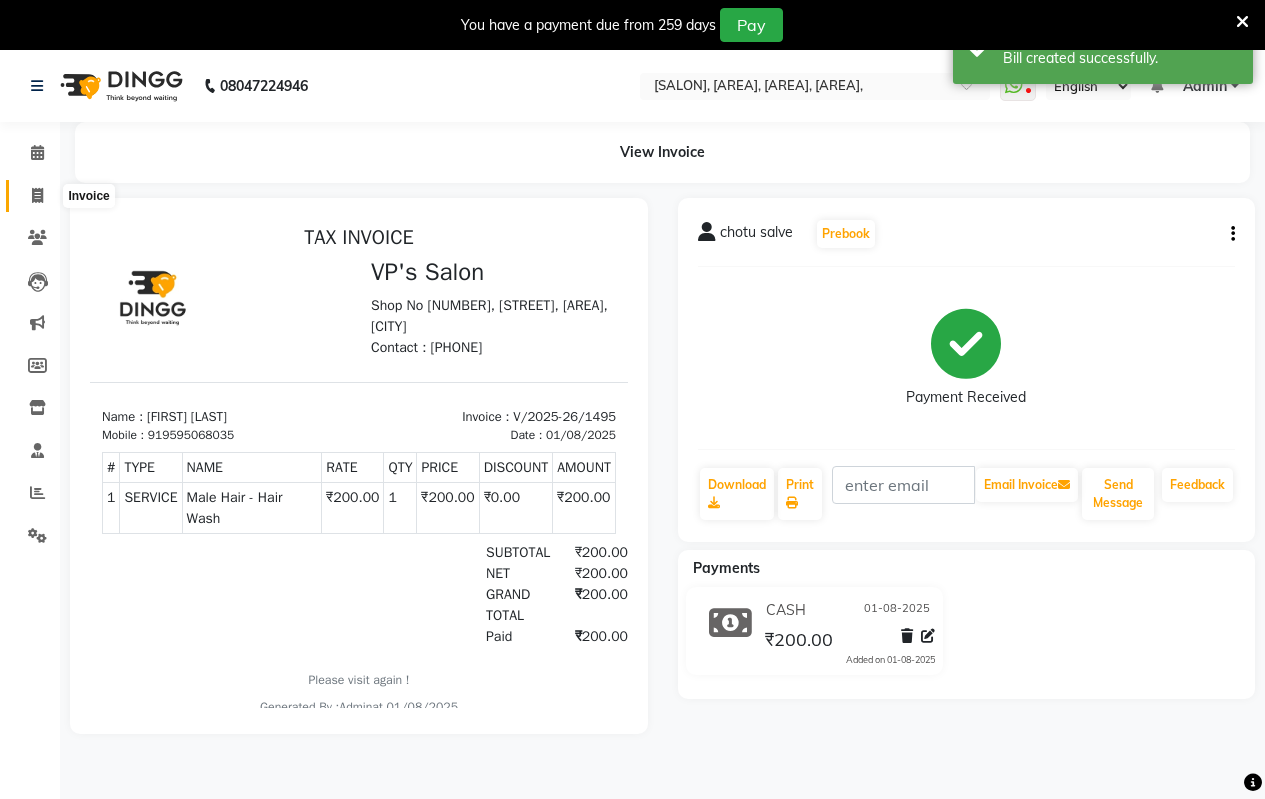 click 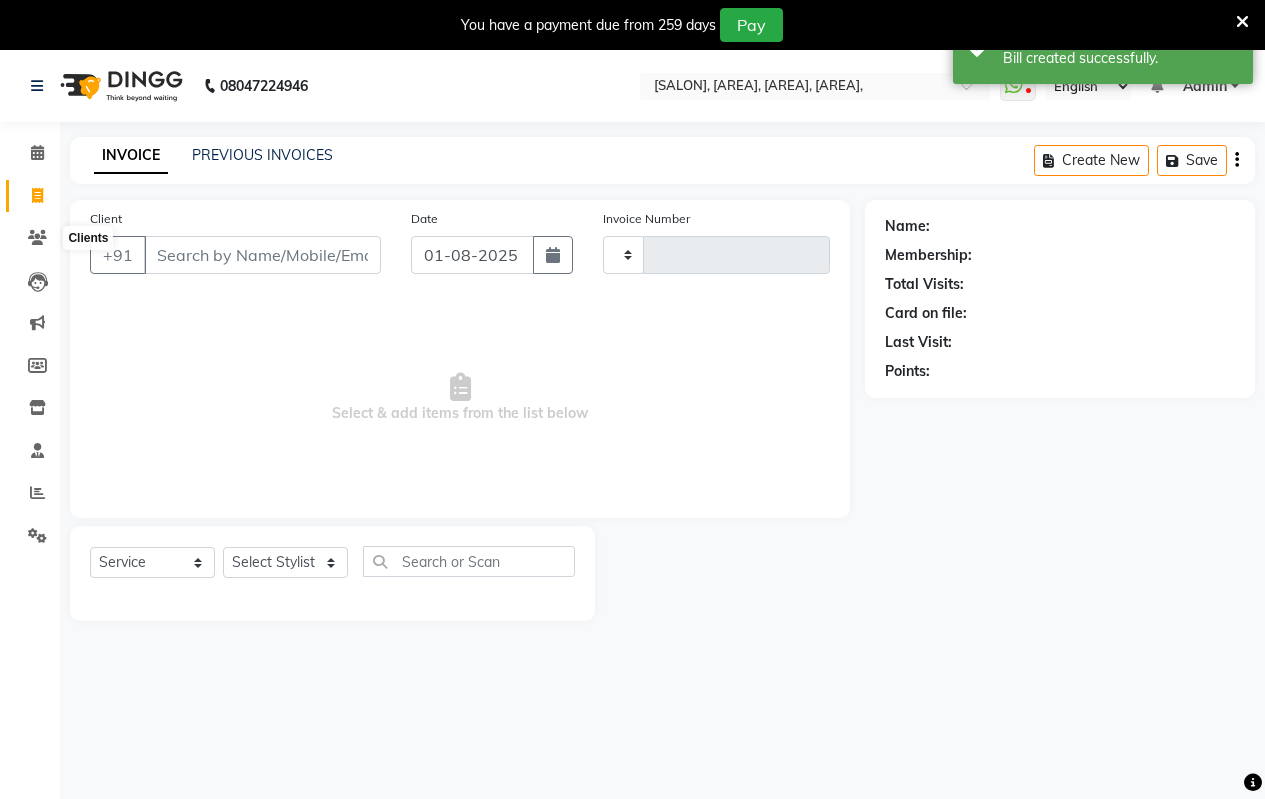 scroll, scrollTop: 50, scrollLeft: 0, axis: vertical 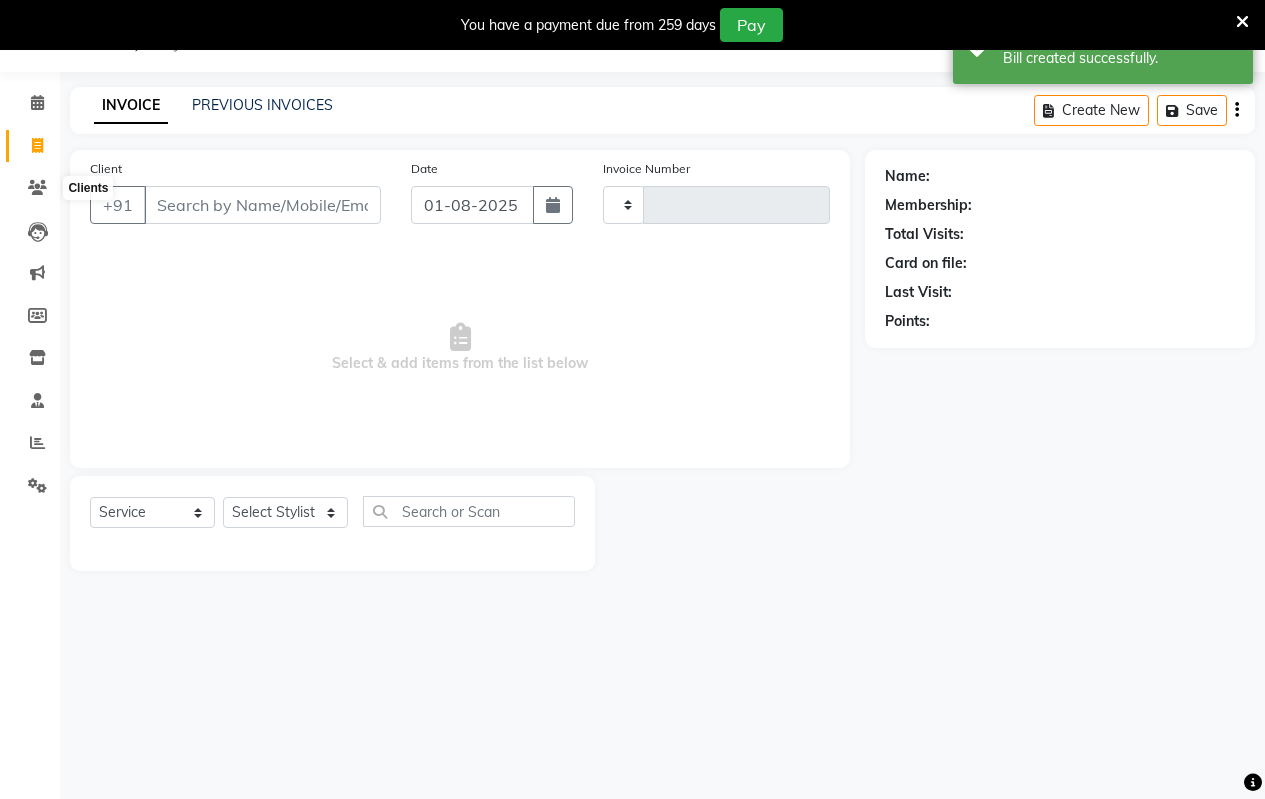 type on "1496" 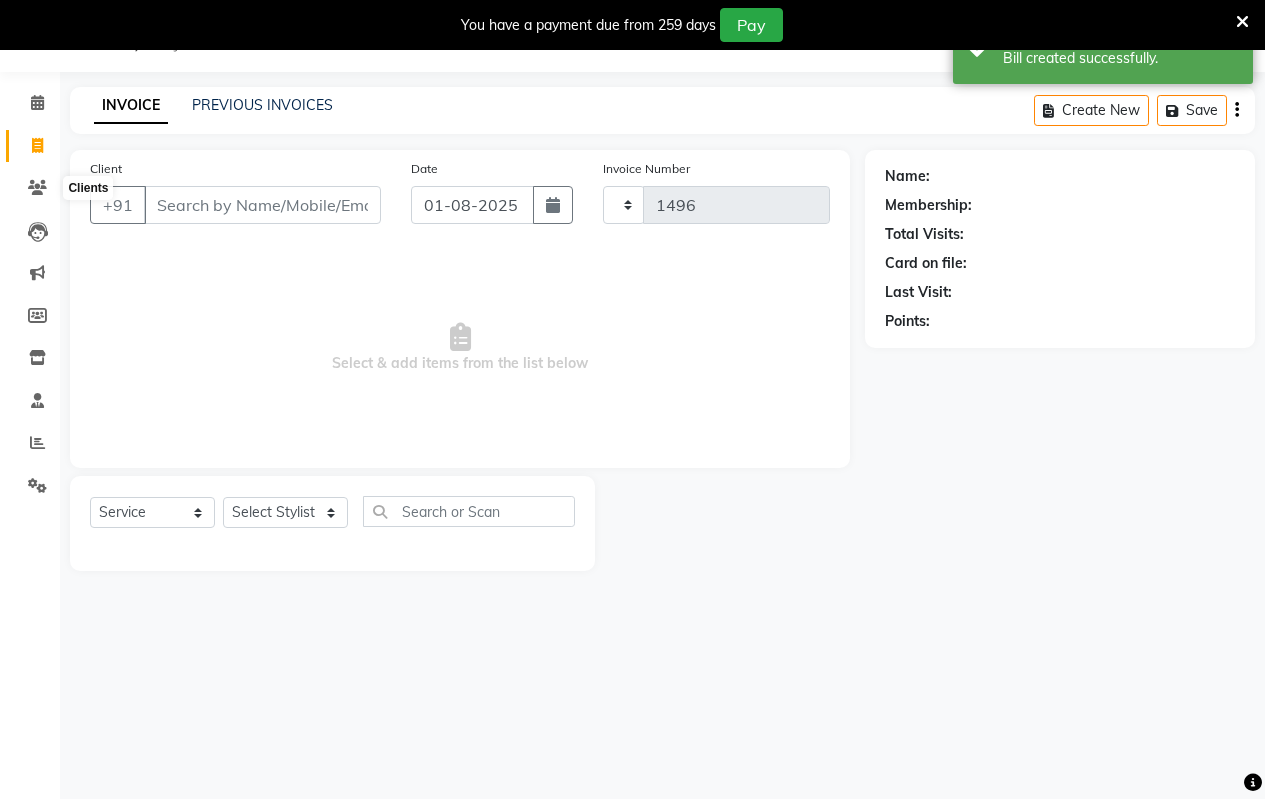 select on "4917" 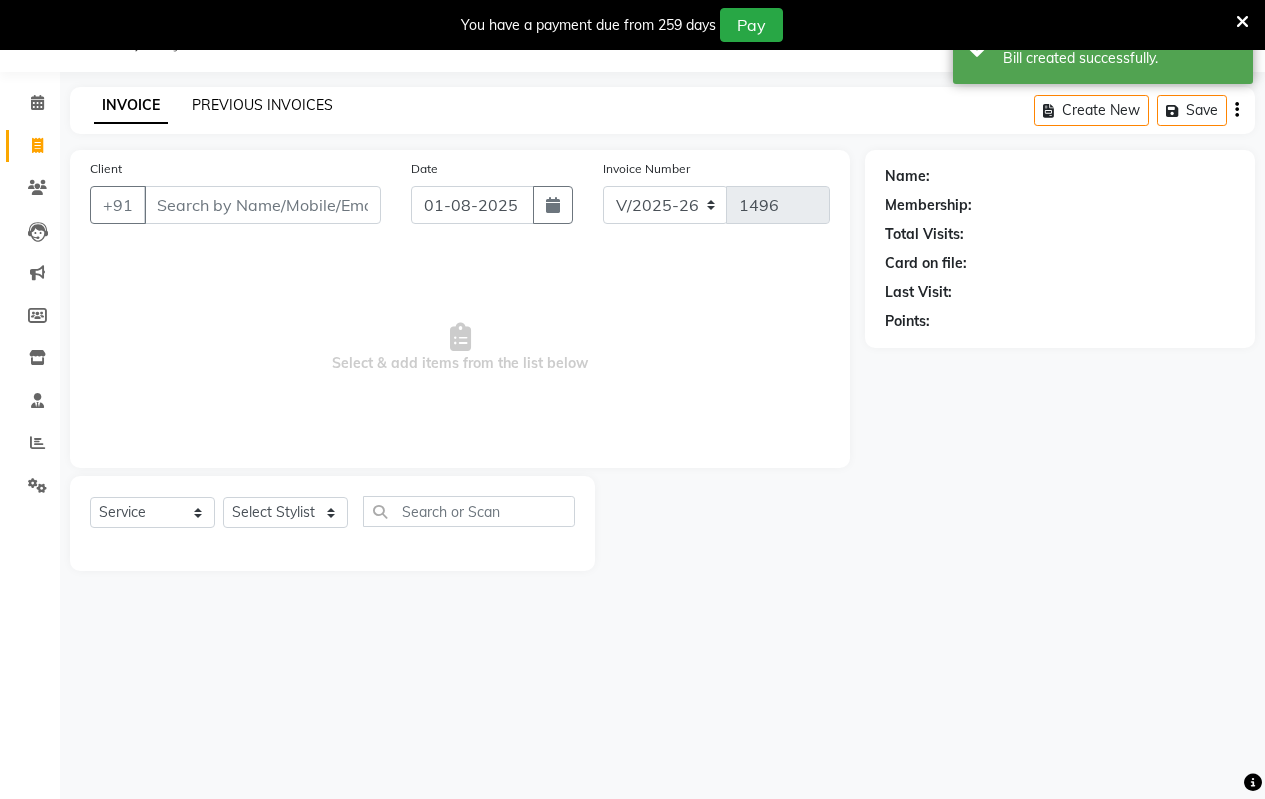 click on "PREVIOUS INVOICES" 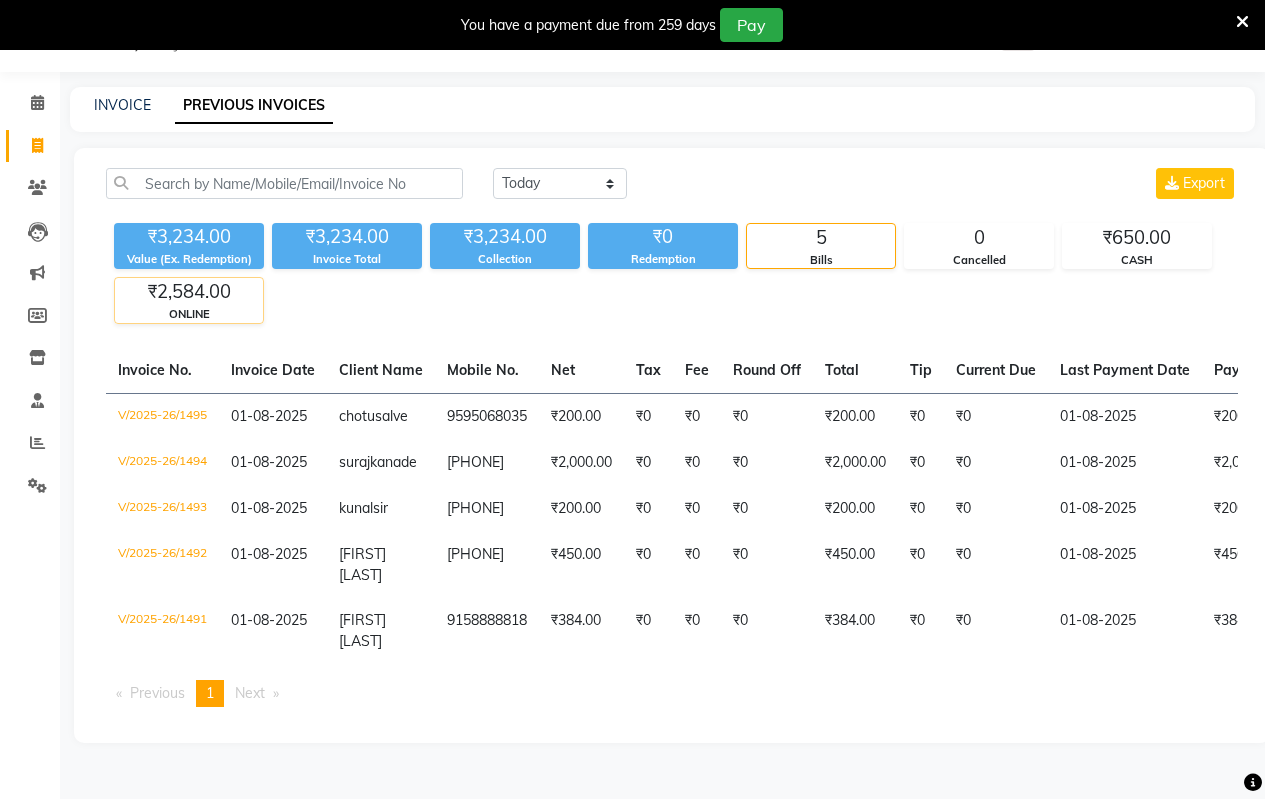 click on "₹2,584.00" 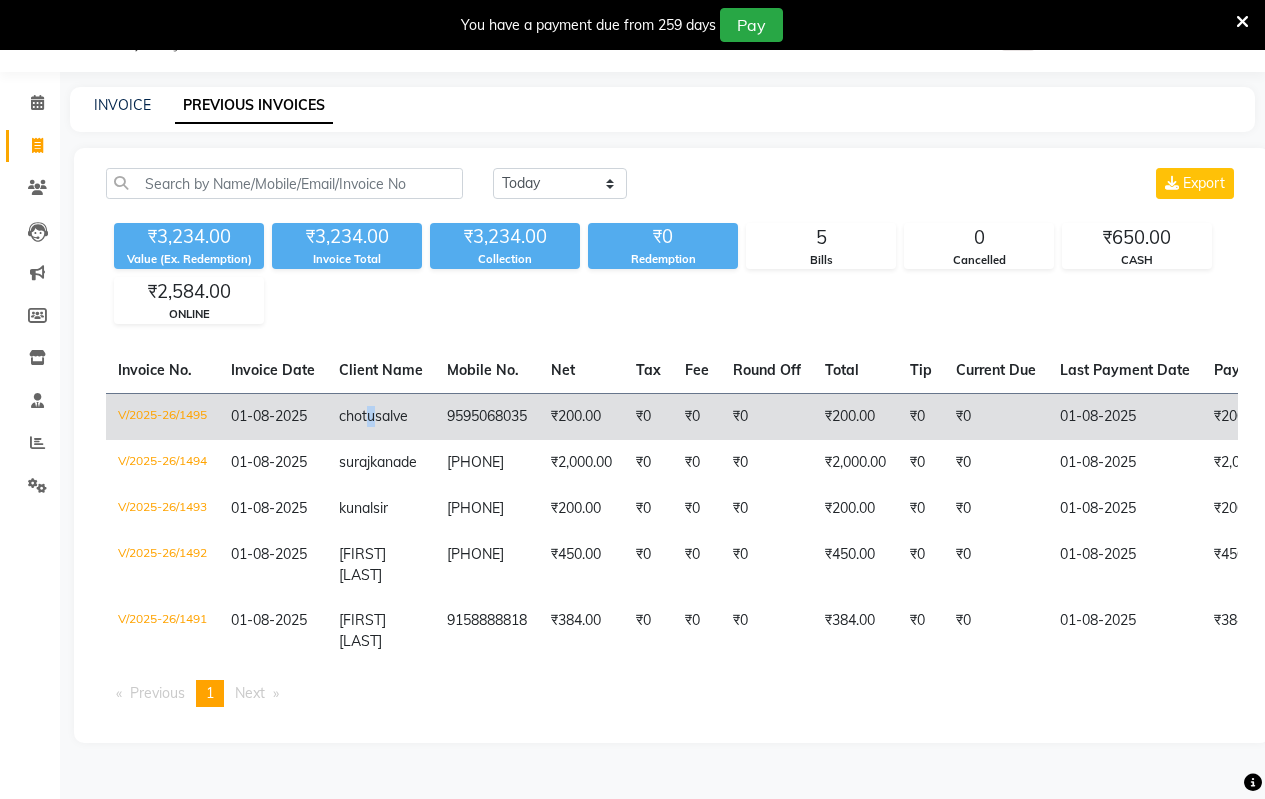 click on "chotu" 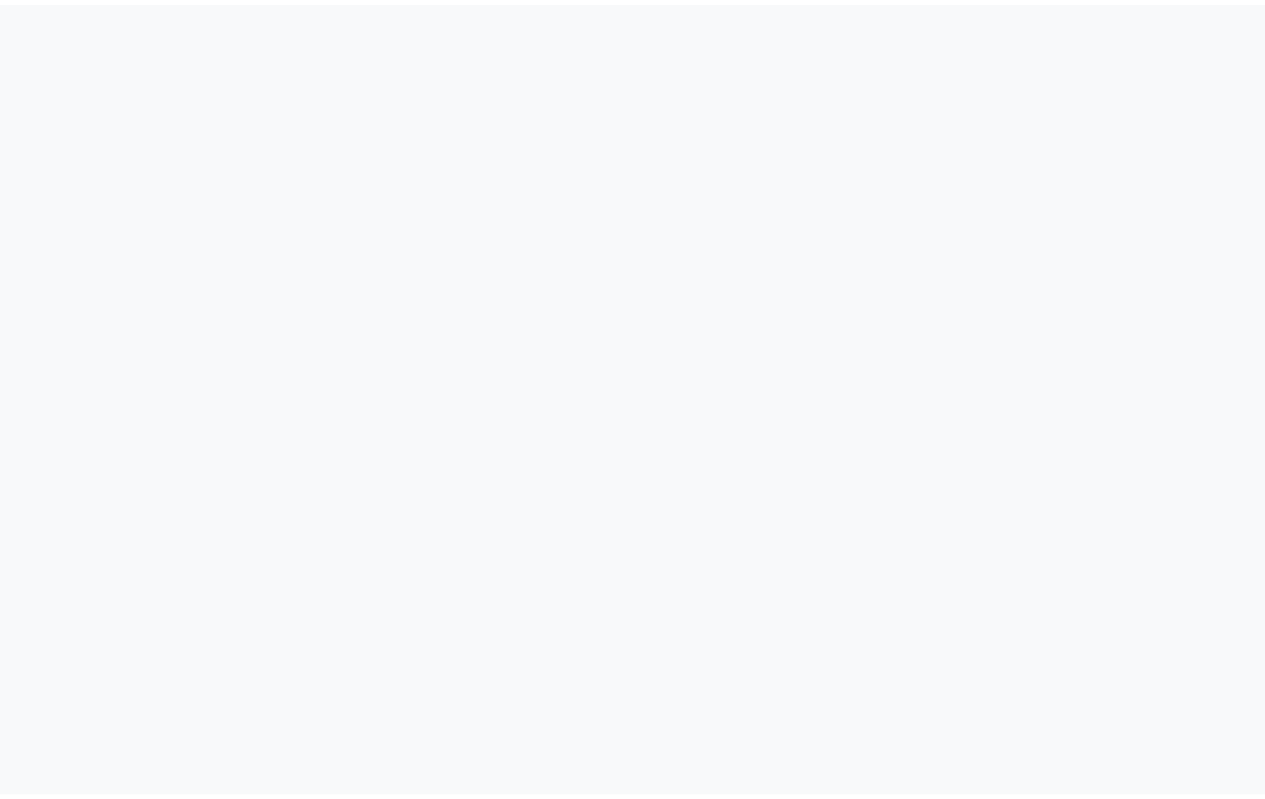 scroll, scrollTop: 0, scrollLeft: 0, axis: both 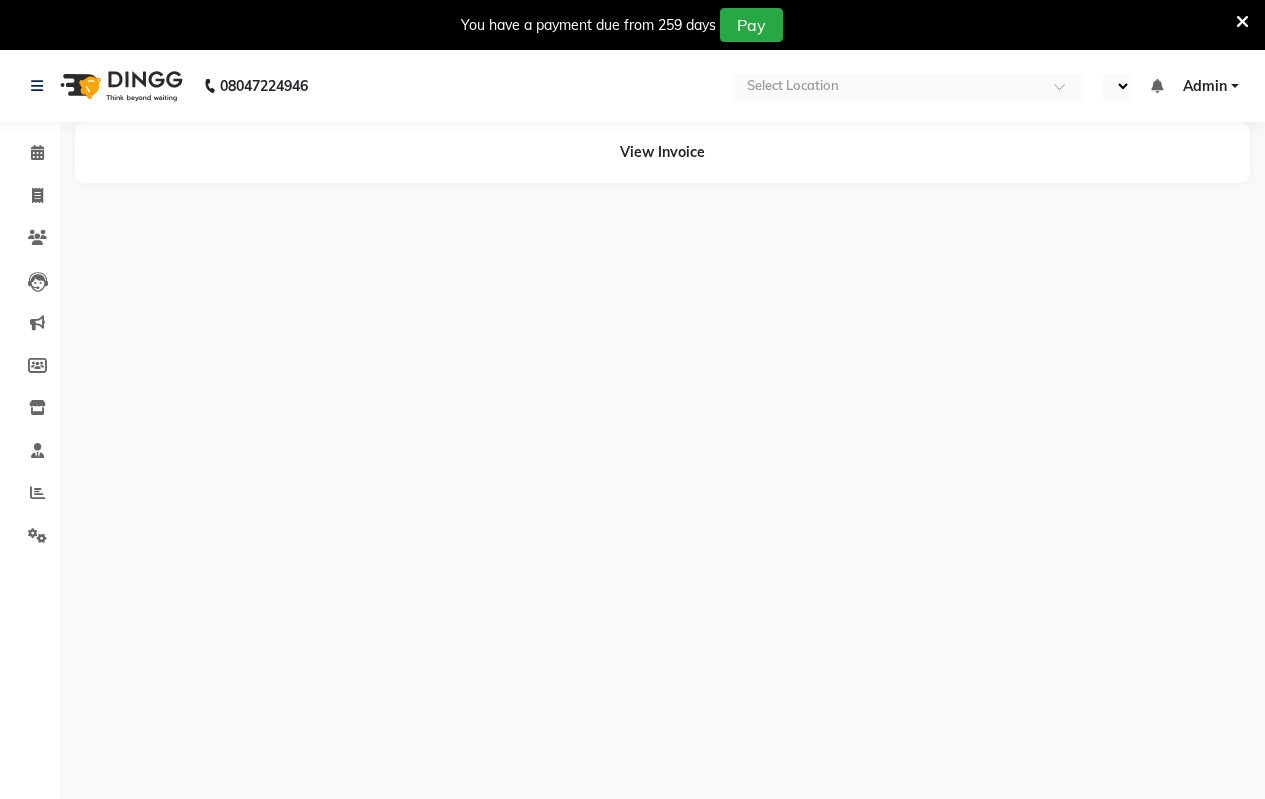select on "en" 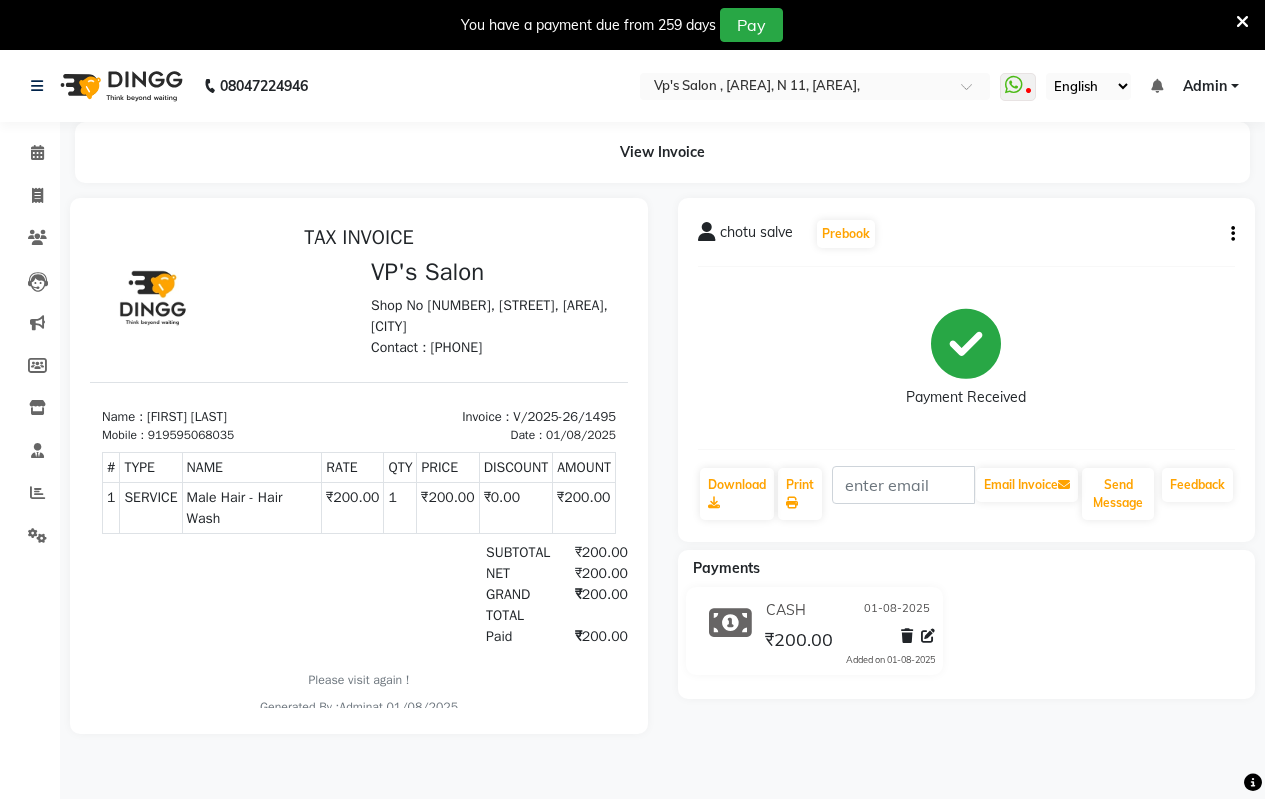 scroll, scrollTop: 0, scrollLeft: 0, axis: both 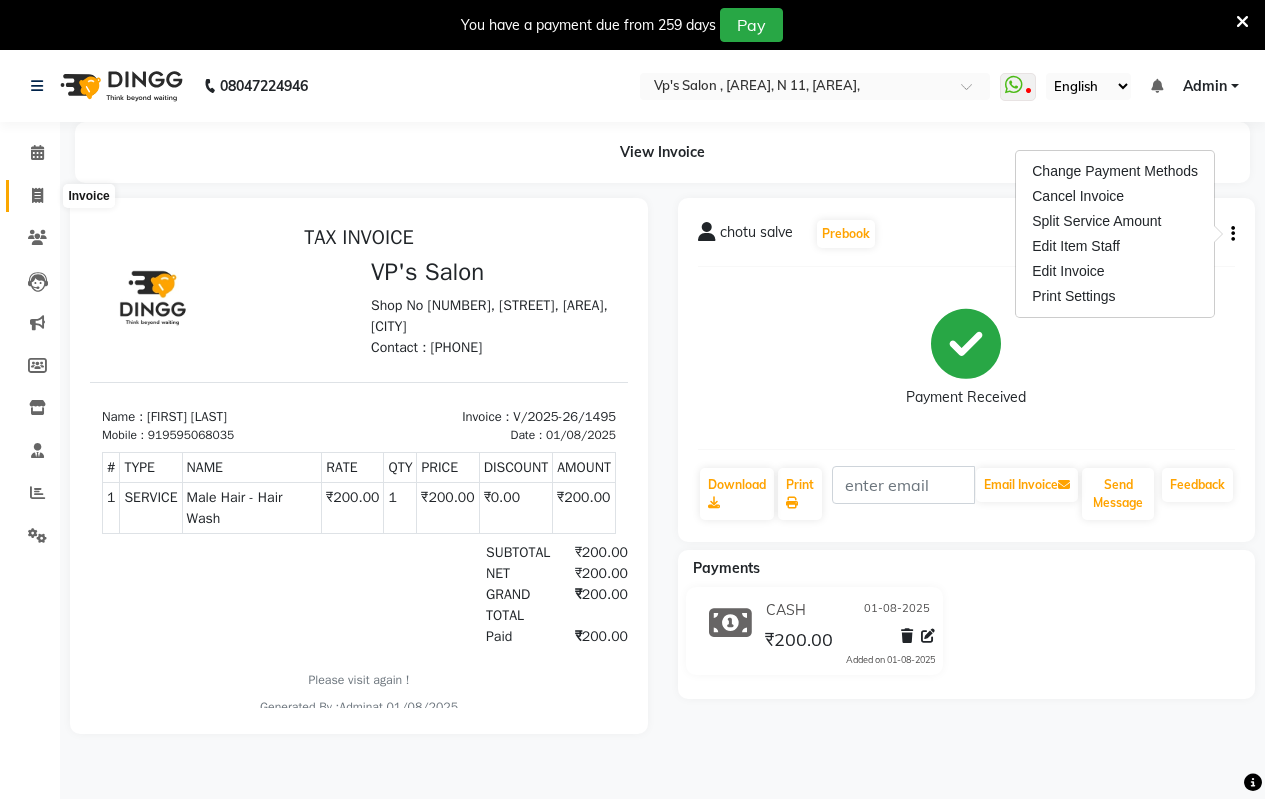 click 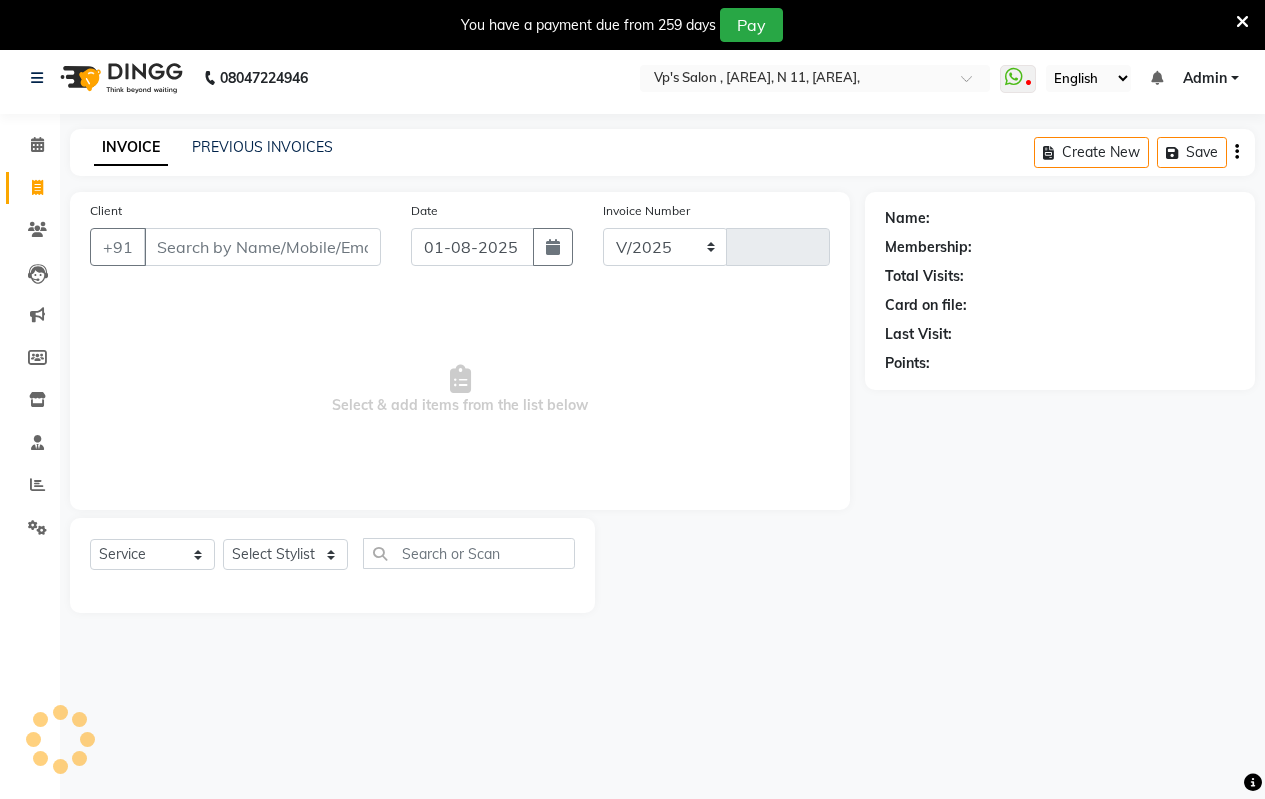 select on "4917" 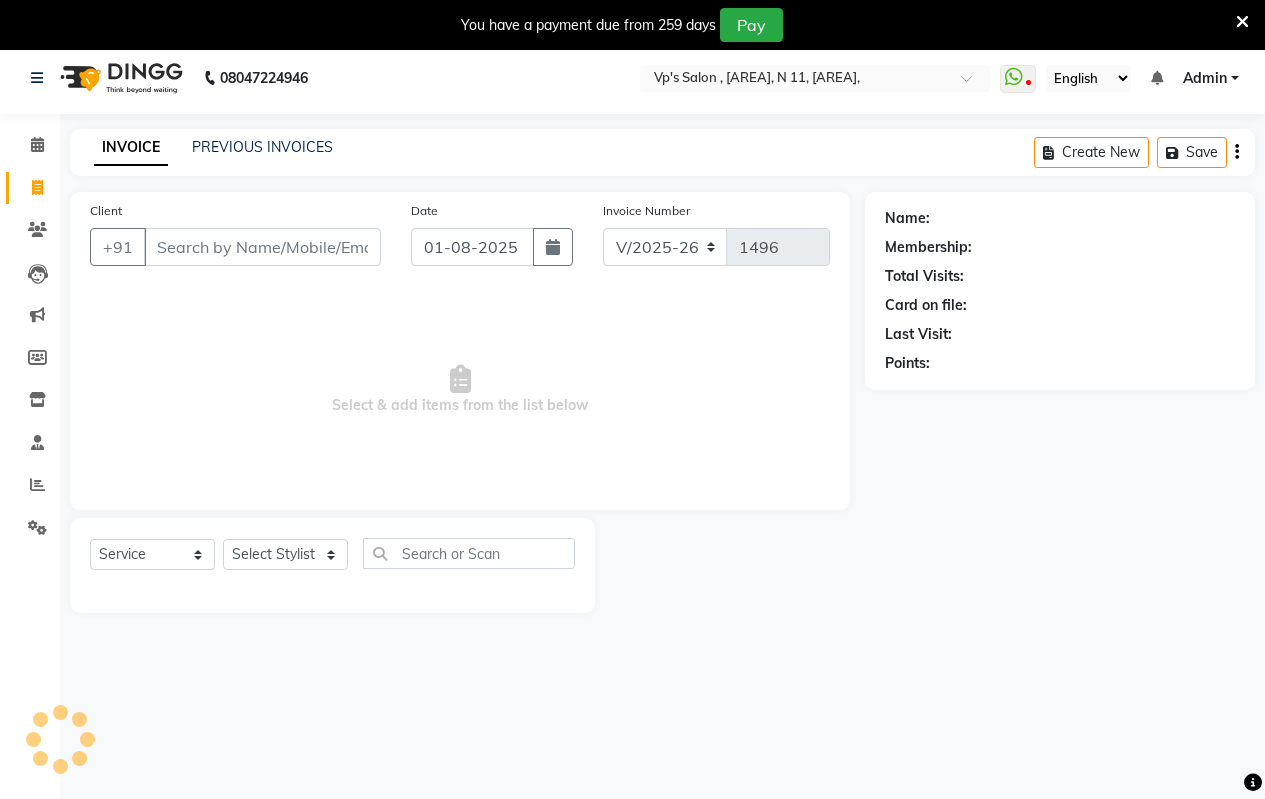 scroll, scrollTop: 50, scrollLeft: 0, axis: vertical 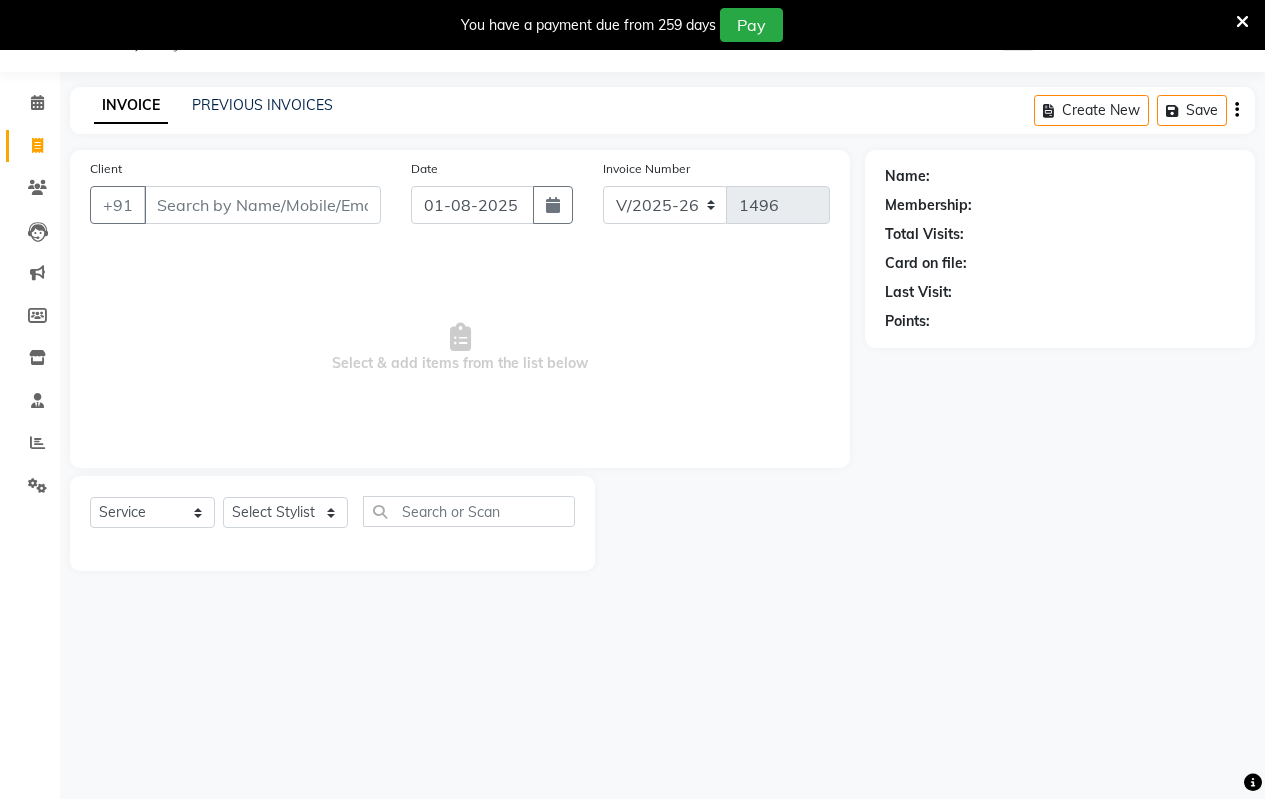 click on "INVOICE PREVIOUS INVOICES Create New   Save" 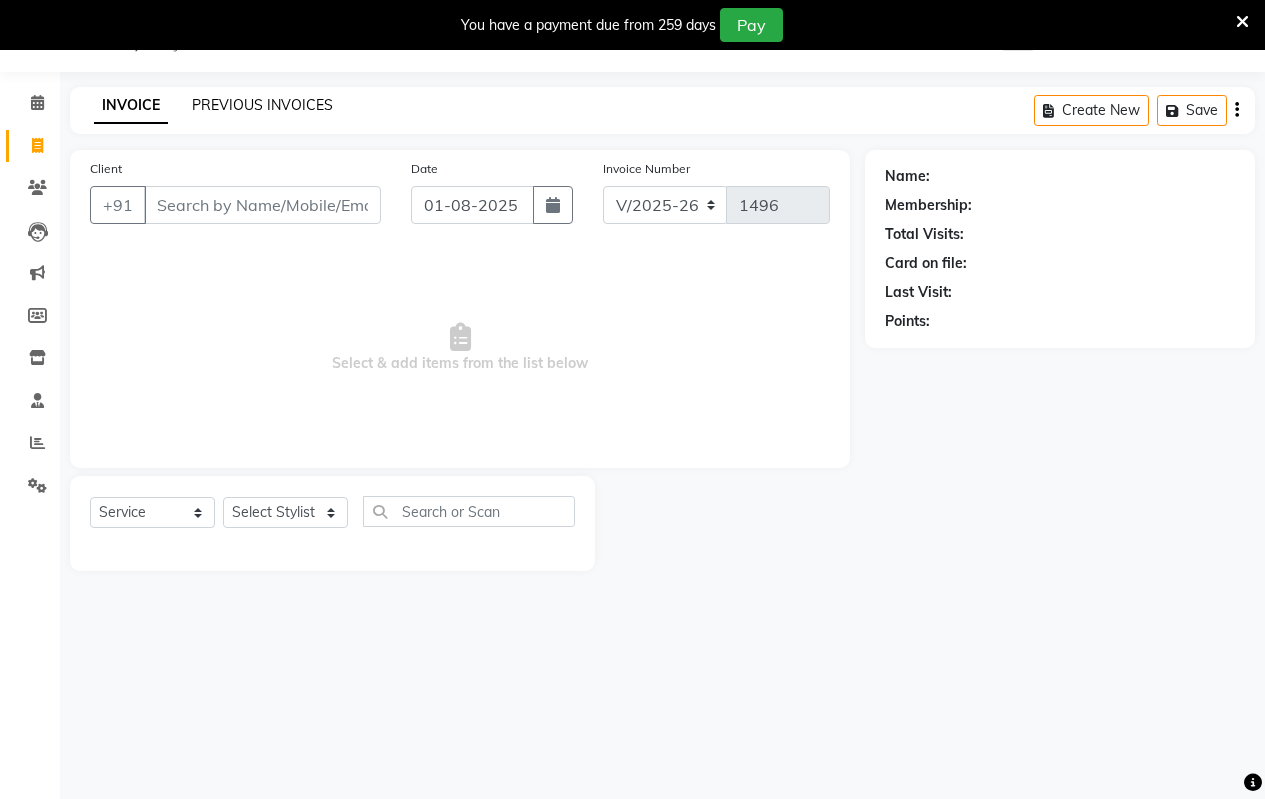 click on "PREVIOUS INVOICES" 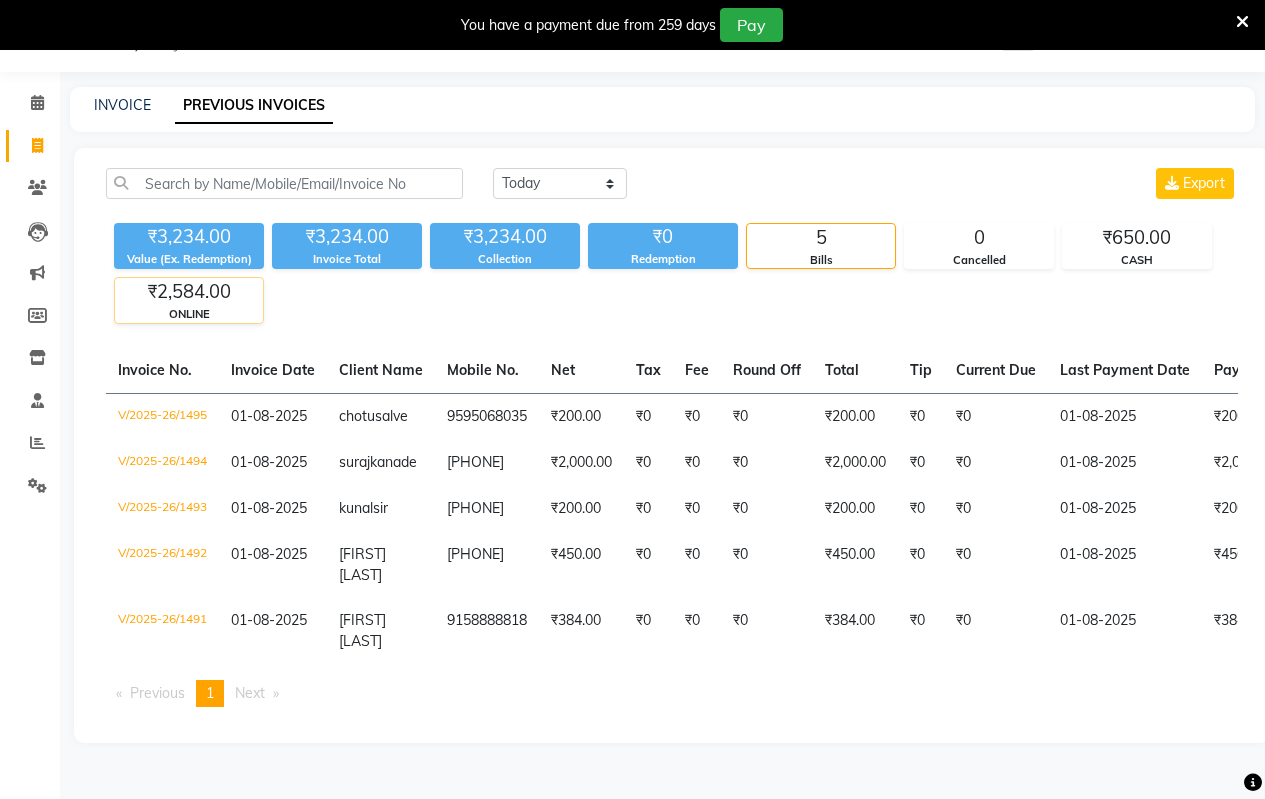 click on "₹2,584.00" 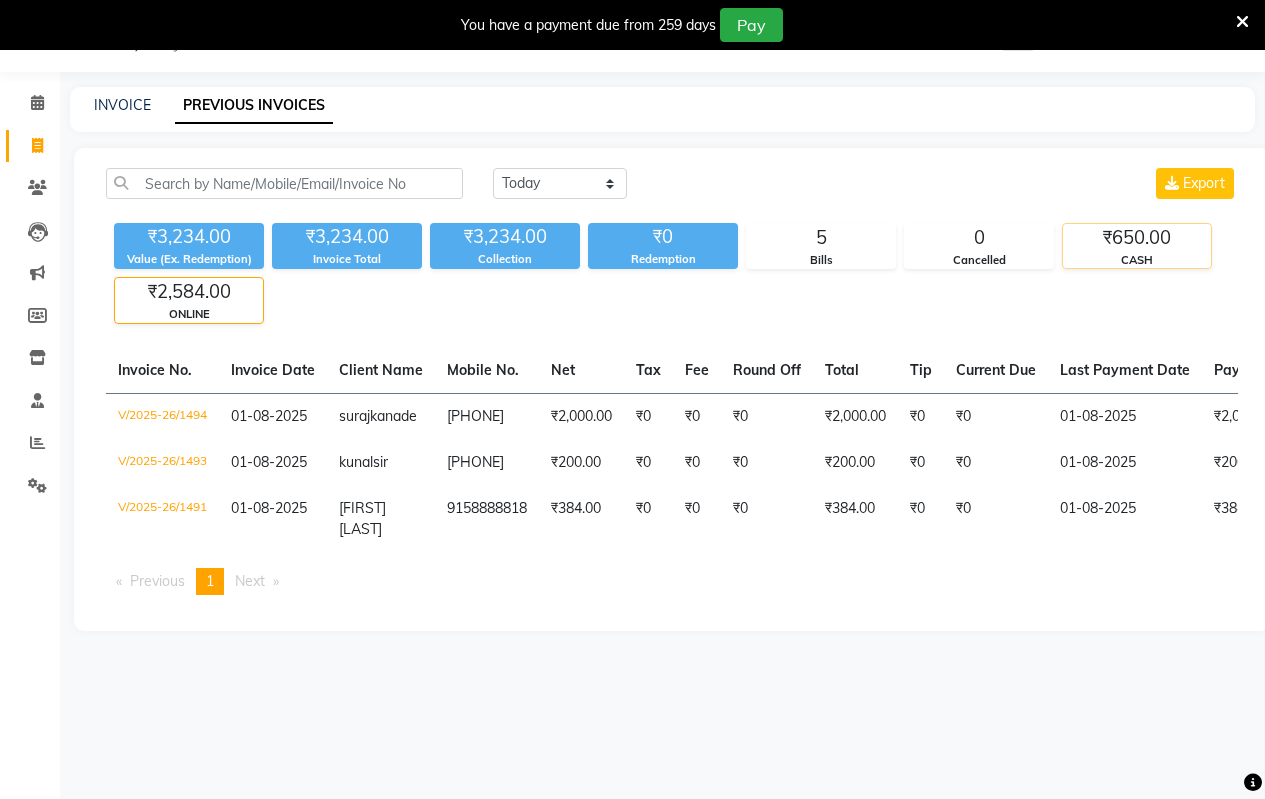 click on "CASH" 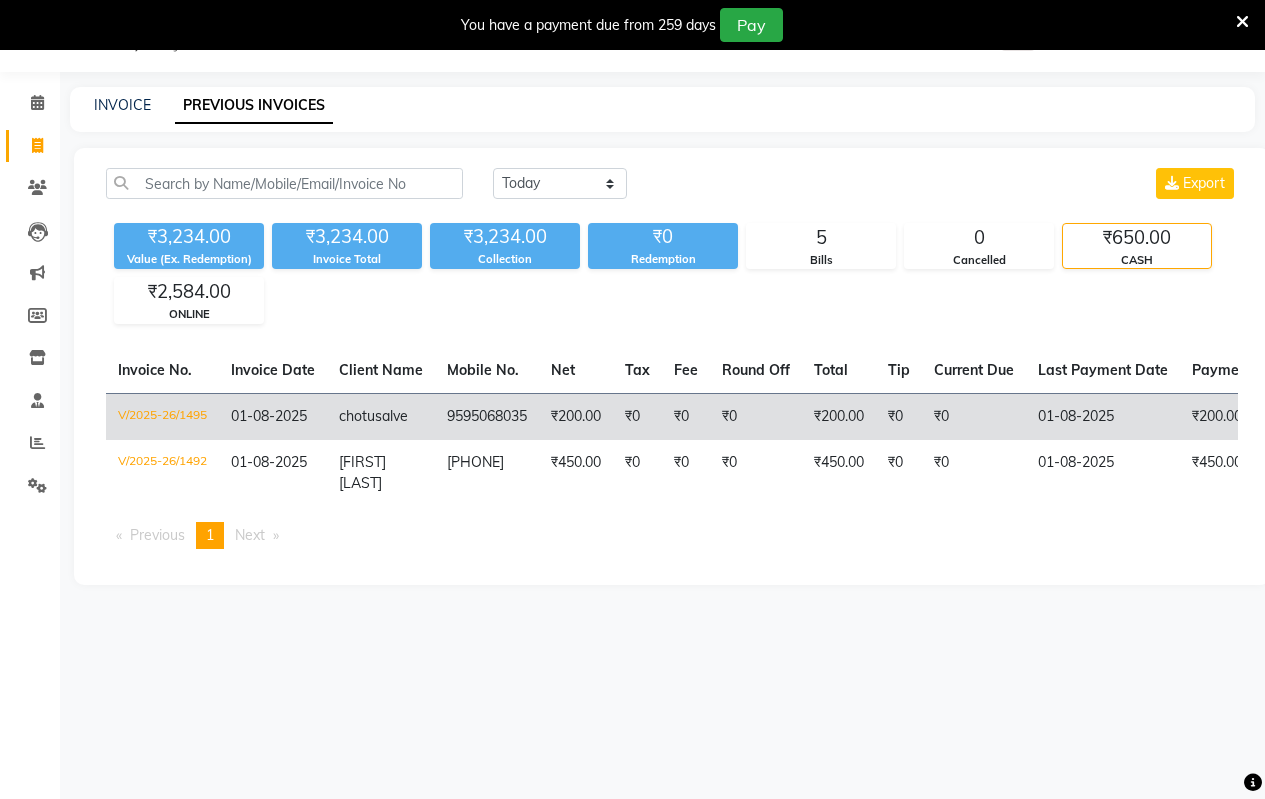 click on "01-08-2025" 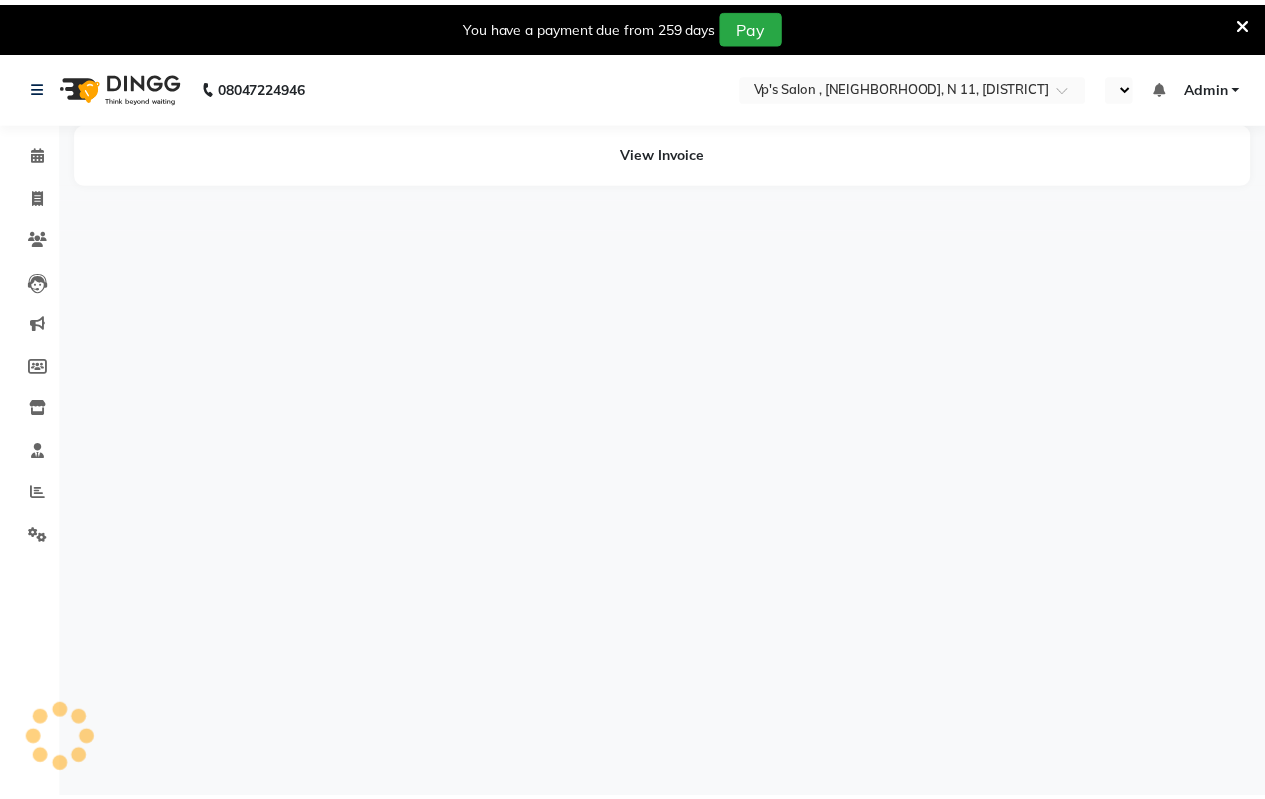 scroll, scrollTop: 0, scrollLeft: 0, axis: both 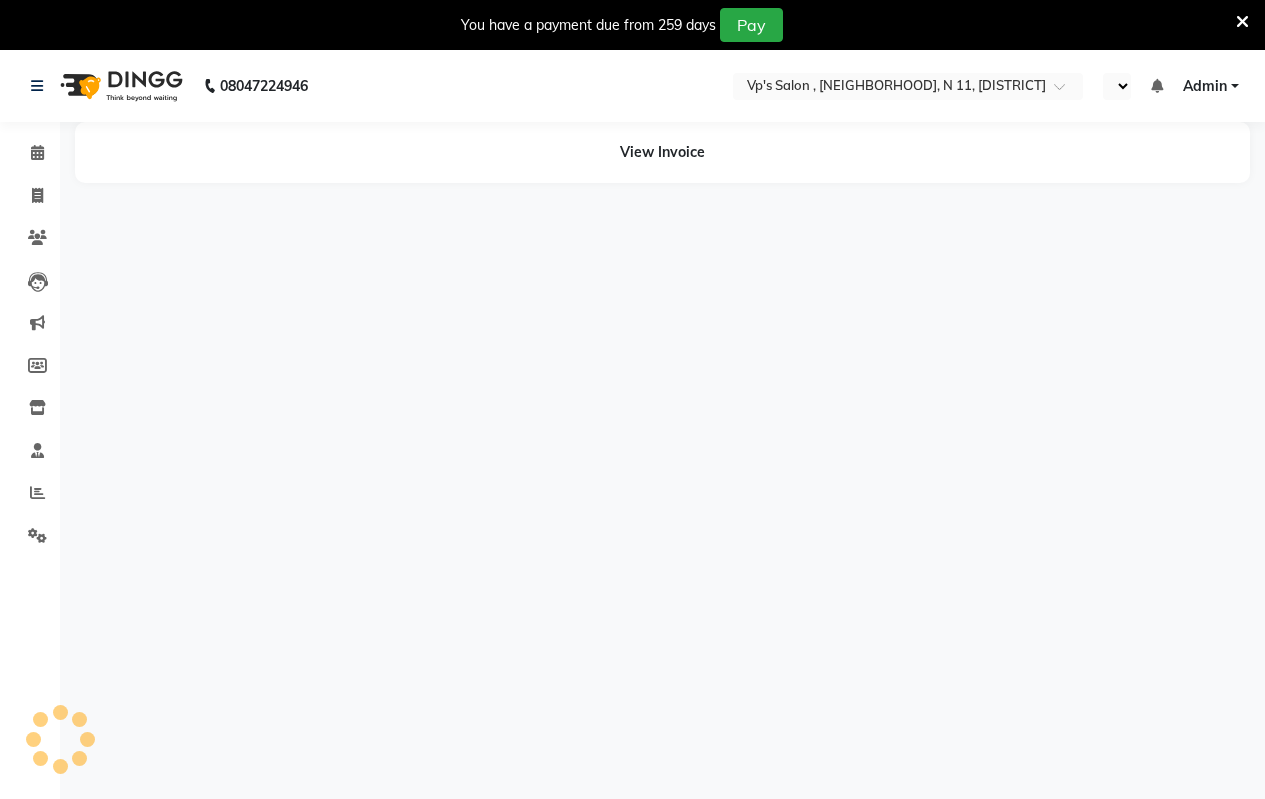 select on "en" 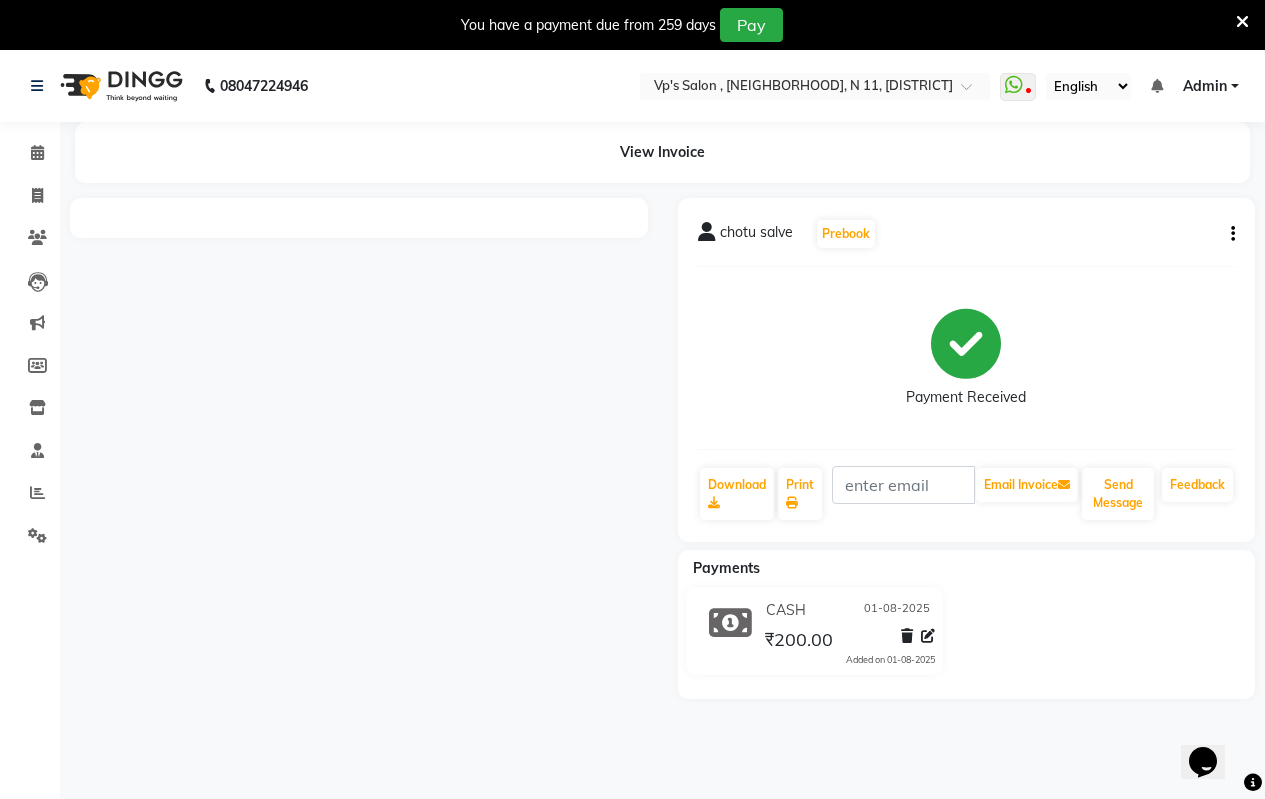 scroll, scrollTop: 0, scrollLeft: 0, axis: both 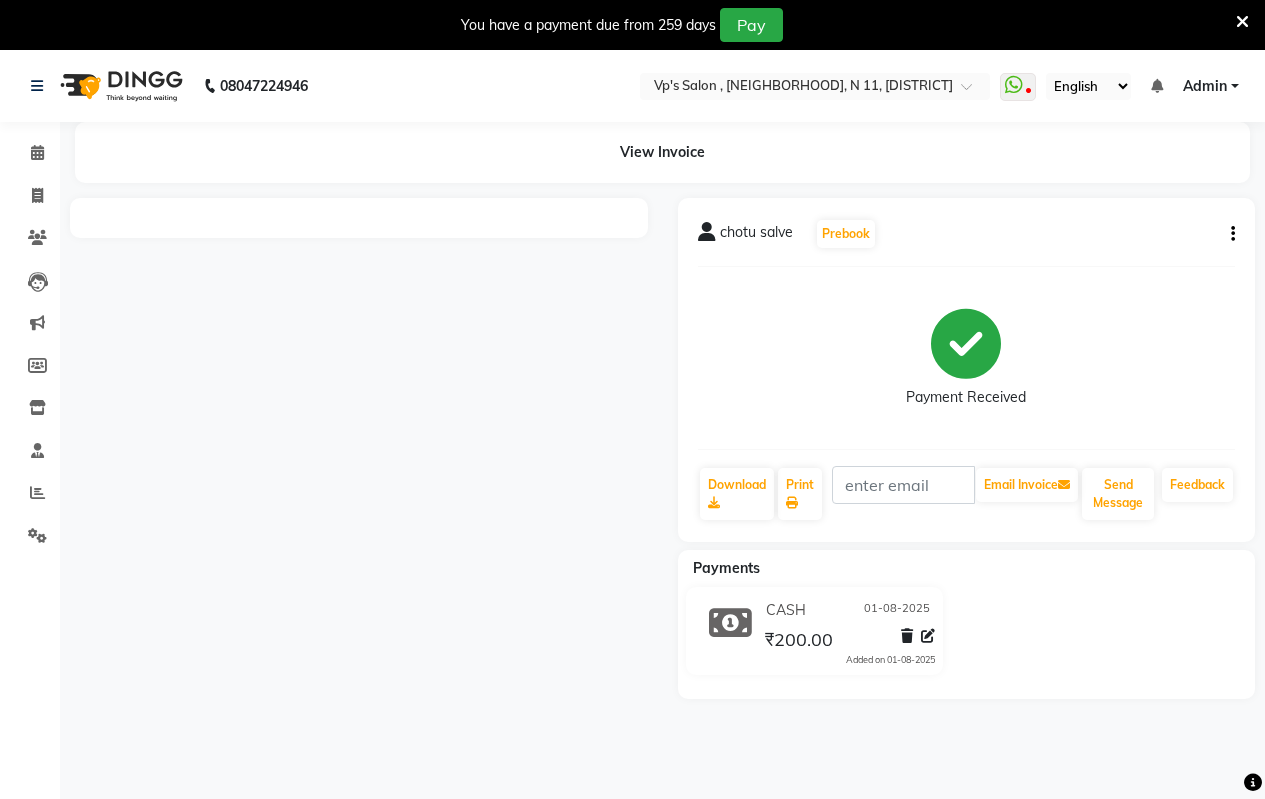 click 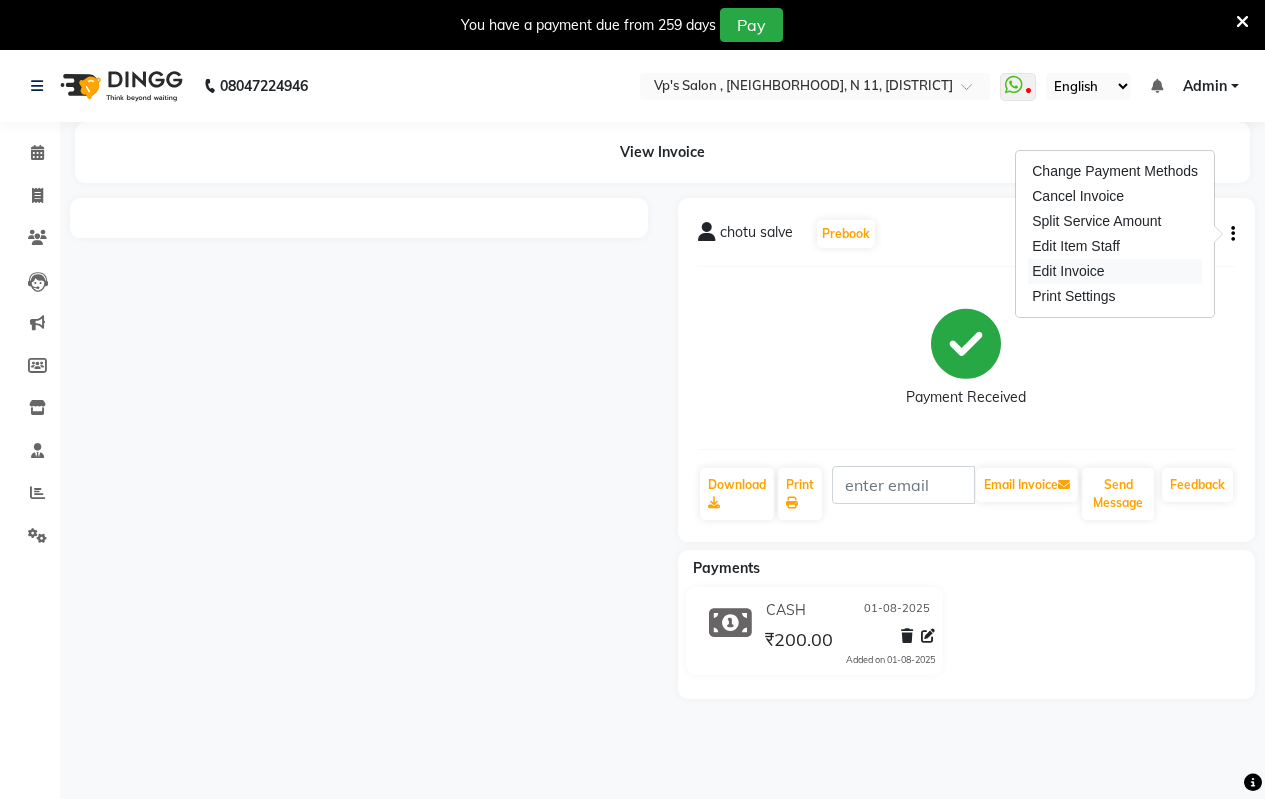 click on "Edit Invoice" at bounding box center (1115, 271) 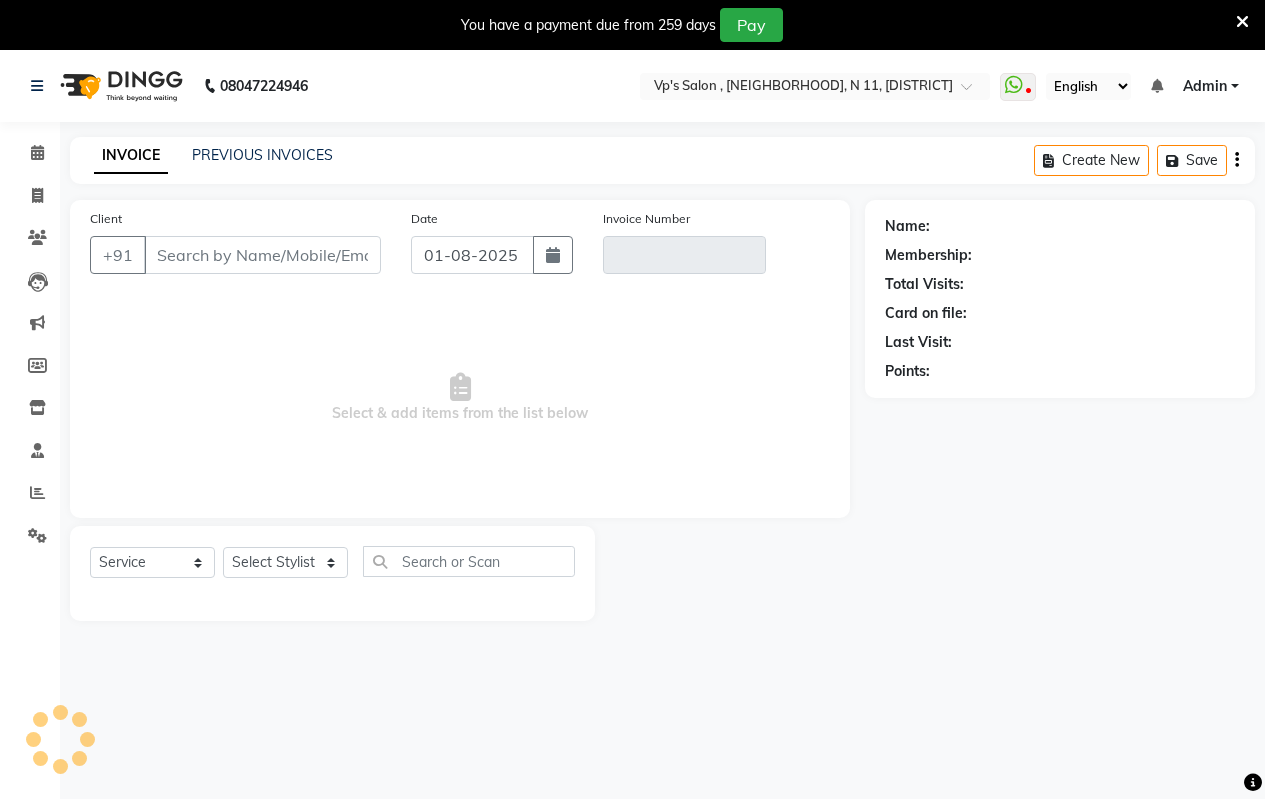 scroll, scrollTop: 50, scrollLeft: 0, axis: vertical 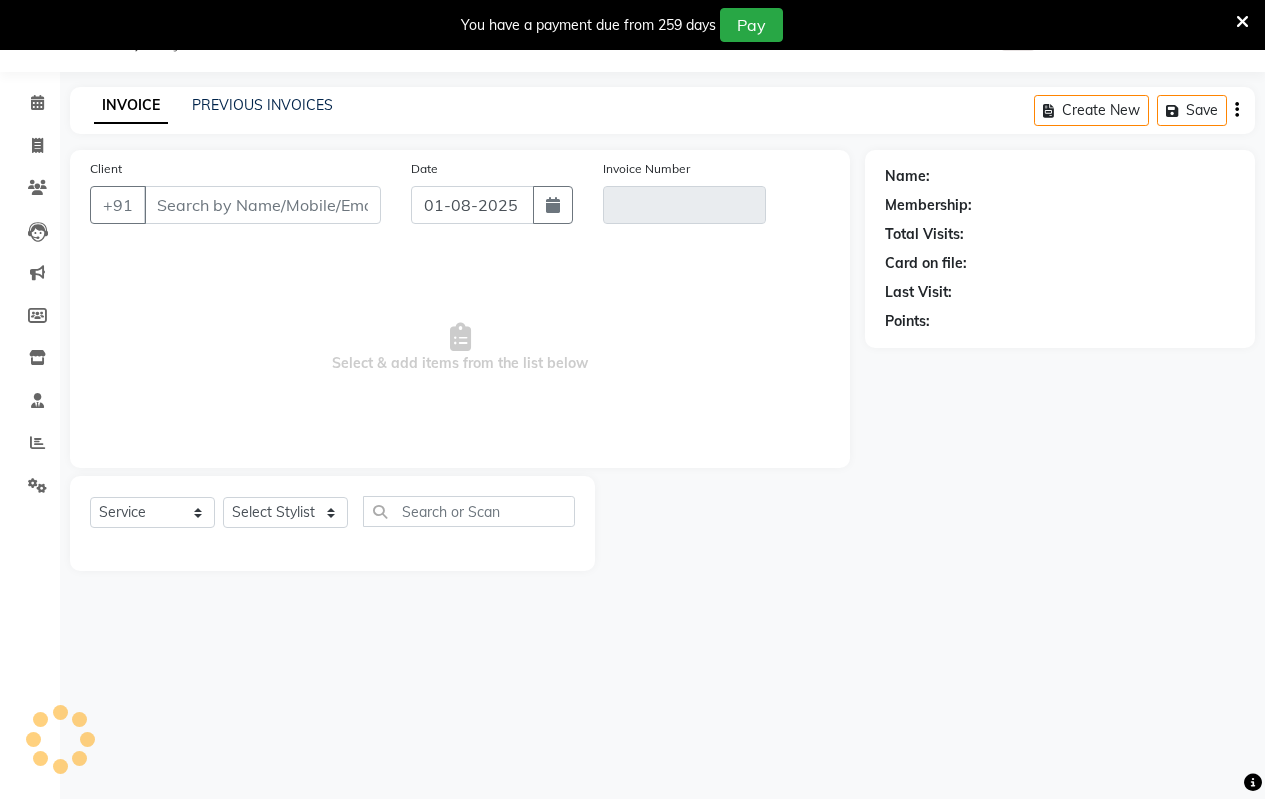 type on "9595068035" 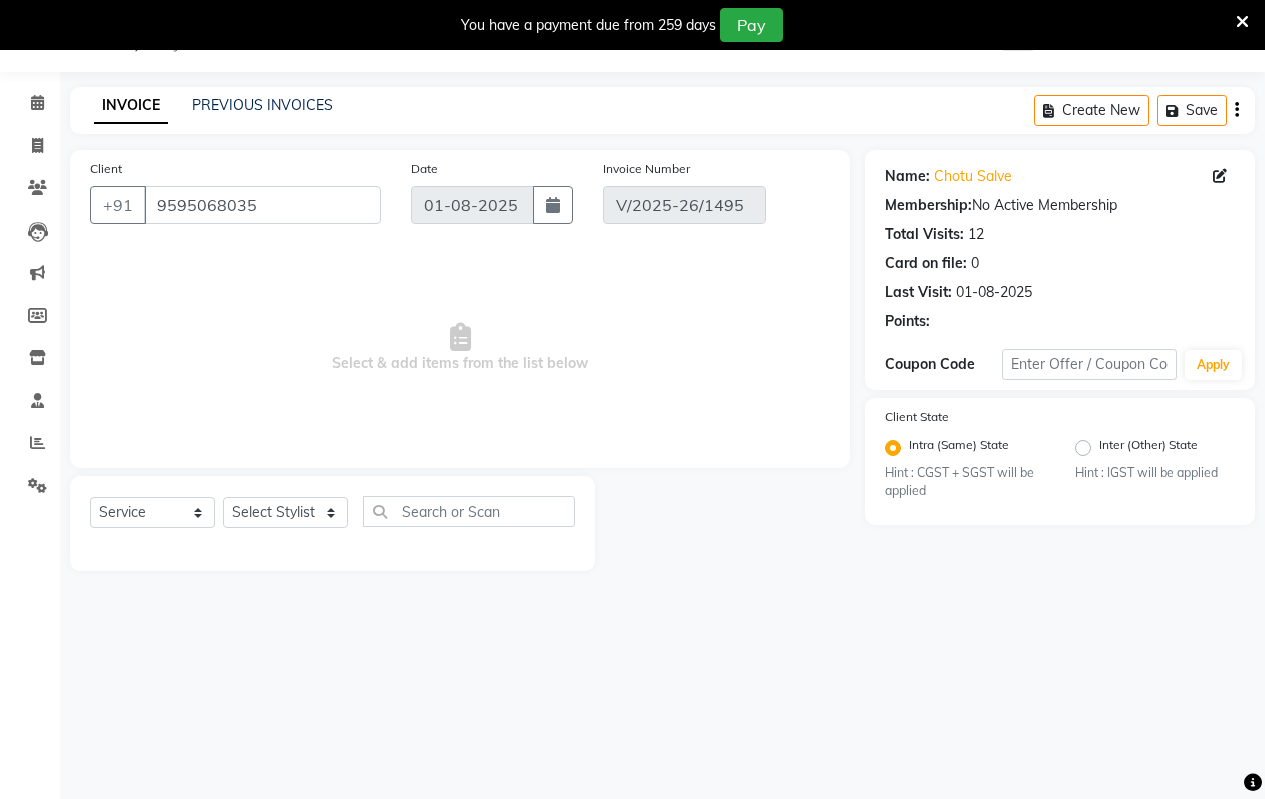 select on "select" 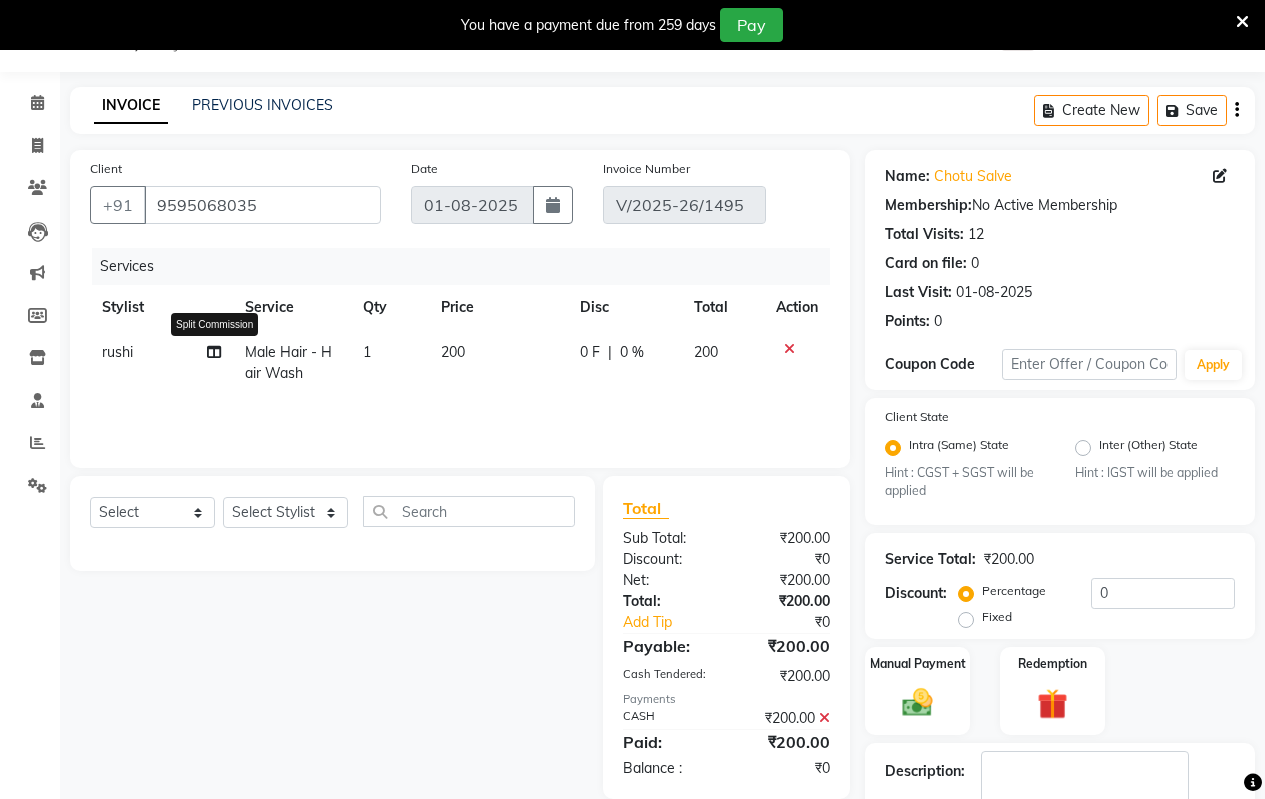 click 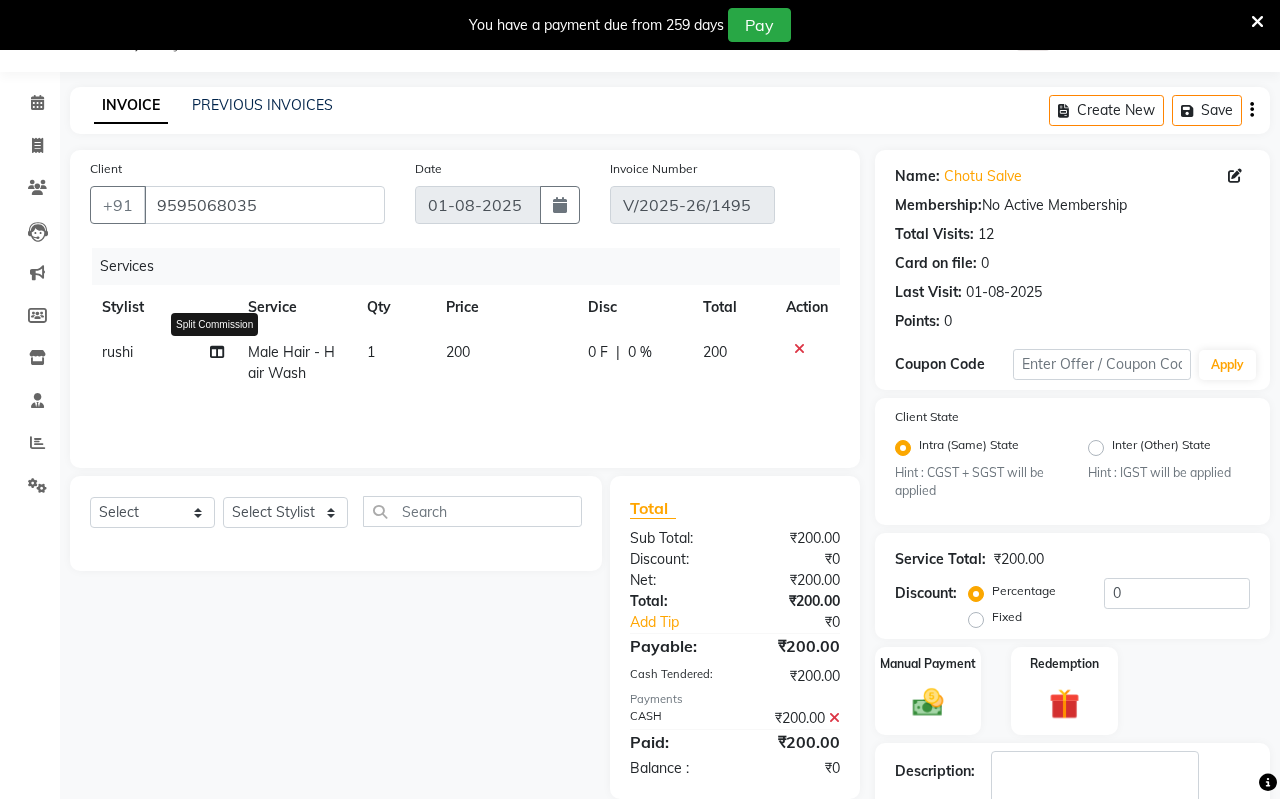 select on "67086" 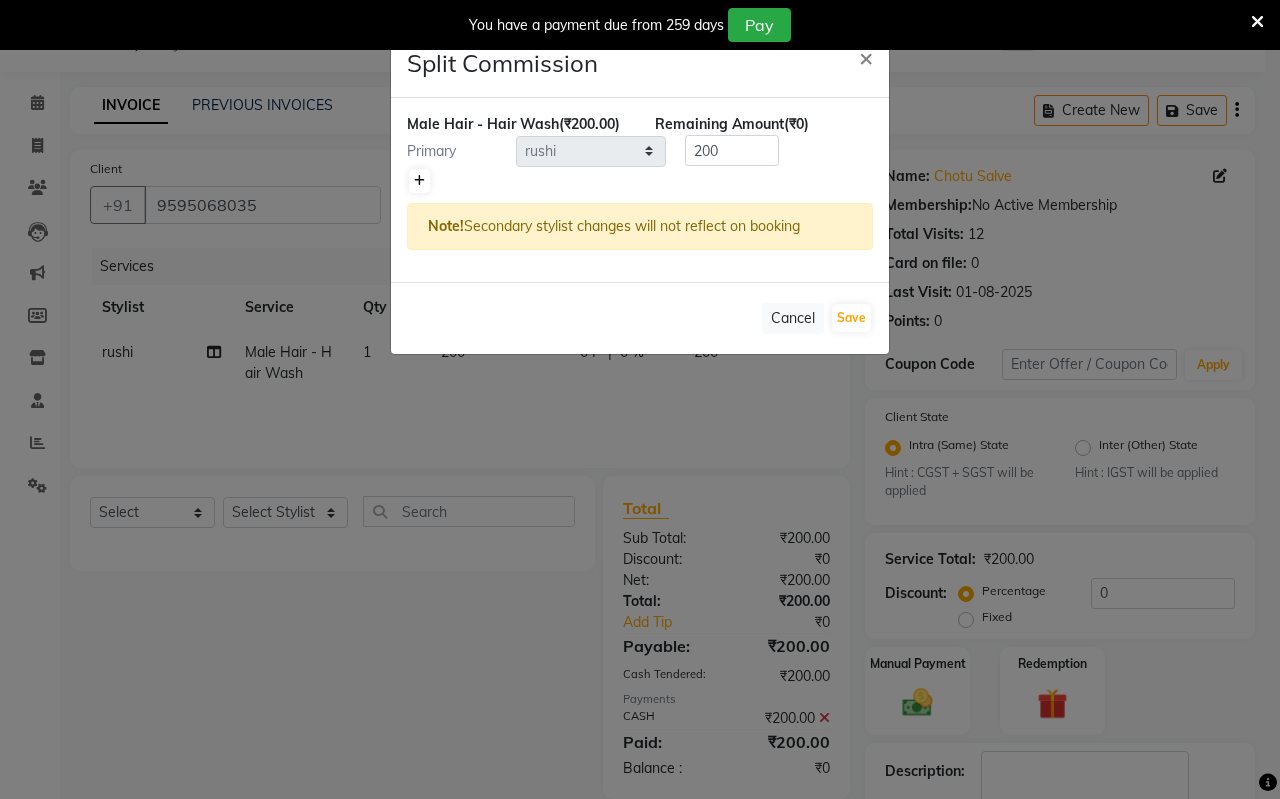 click 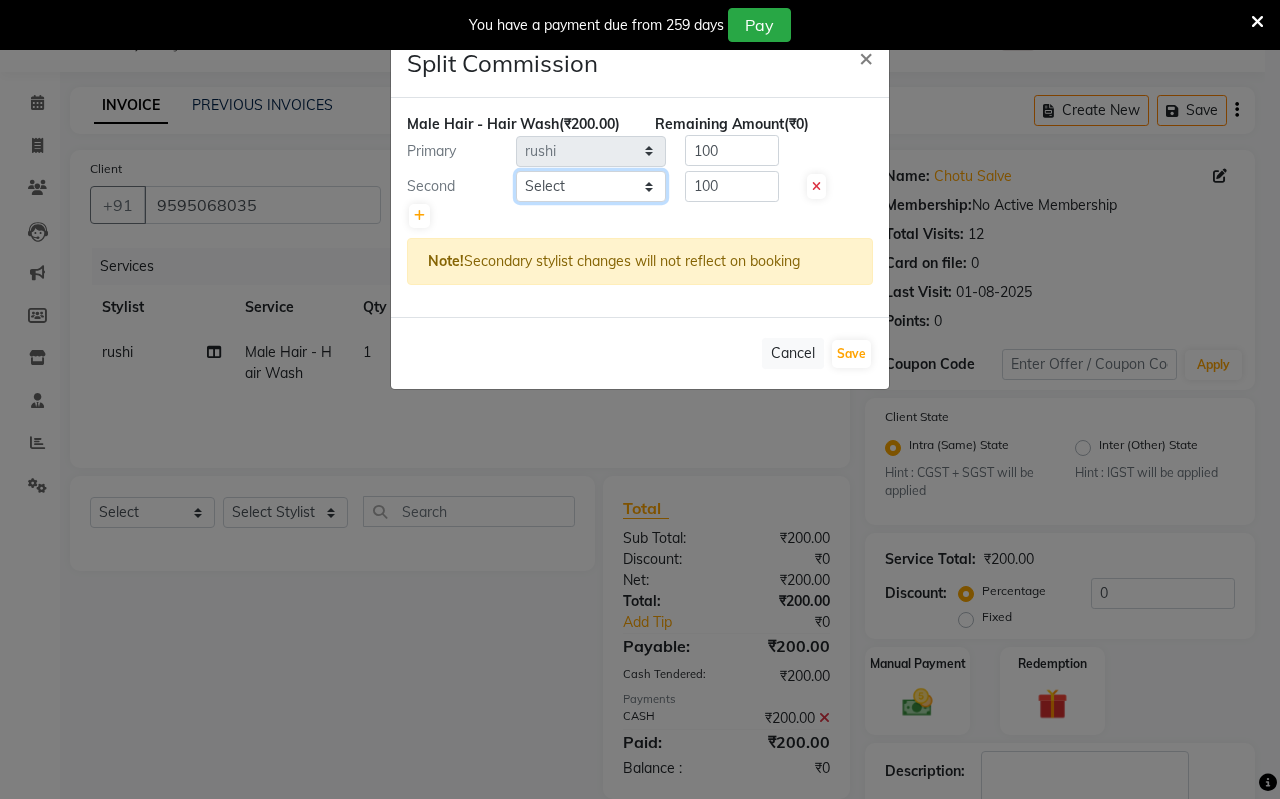 click on "Select  Arati   kamlesh b    karan    Krushna   pramila jadhav   priyanka bawaskar    rohit    rushi    Venesh" 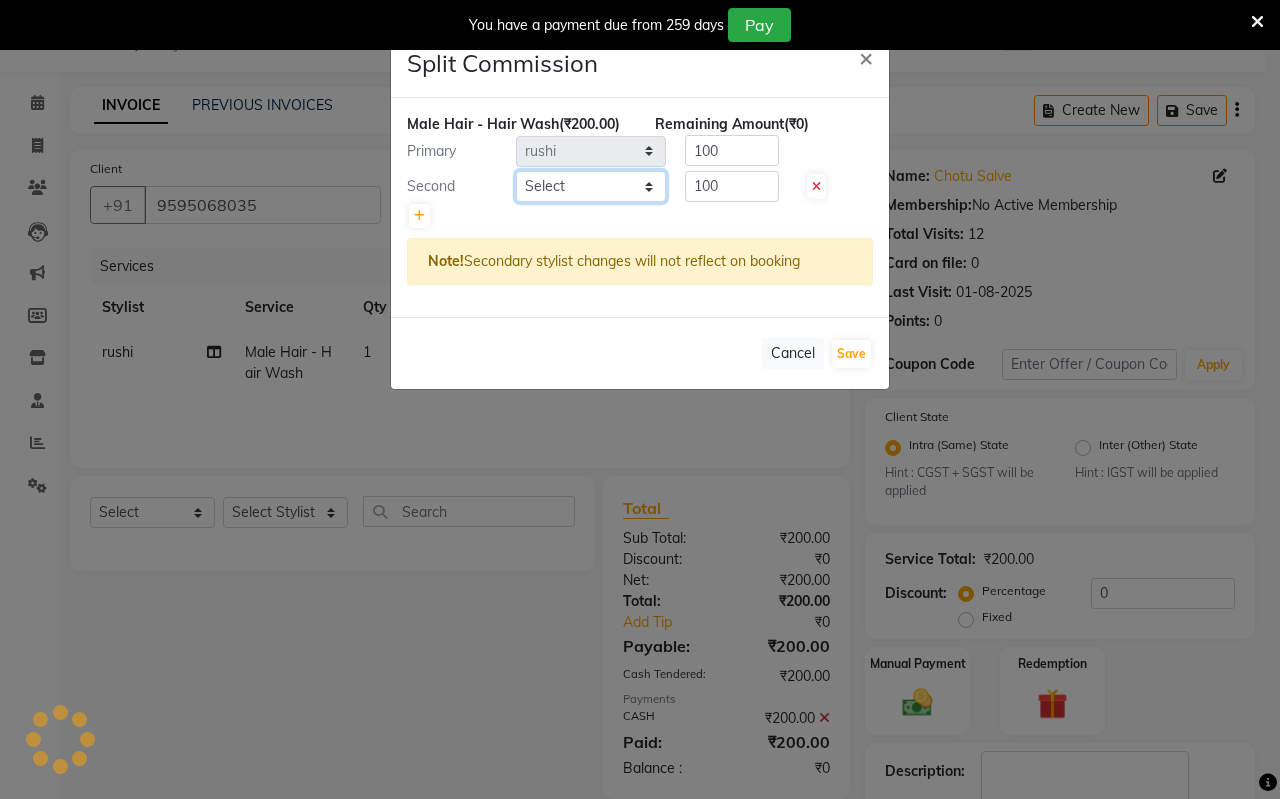 select on "59995" 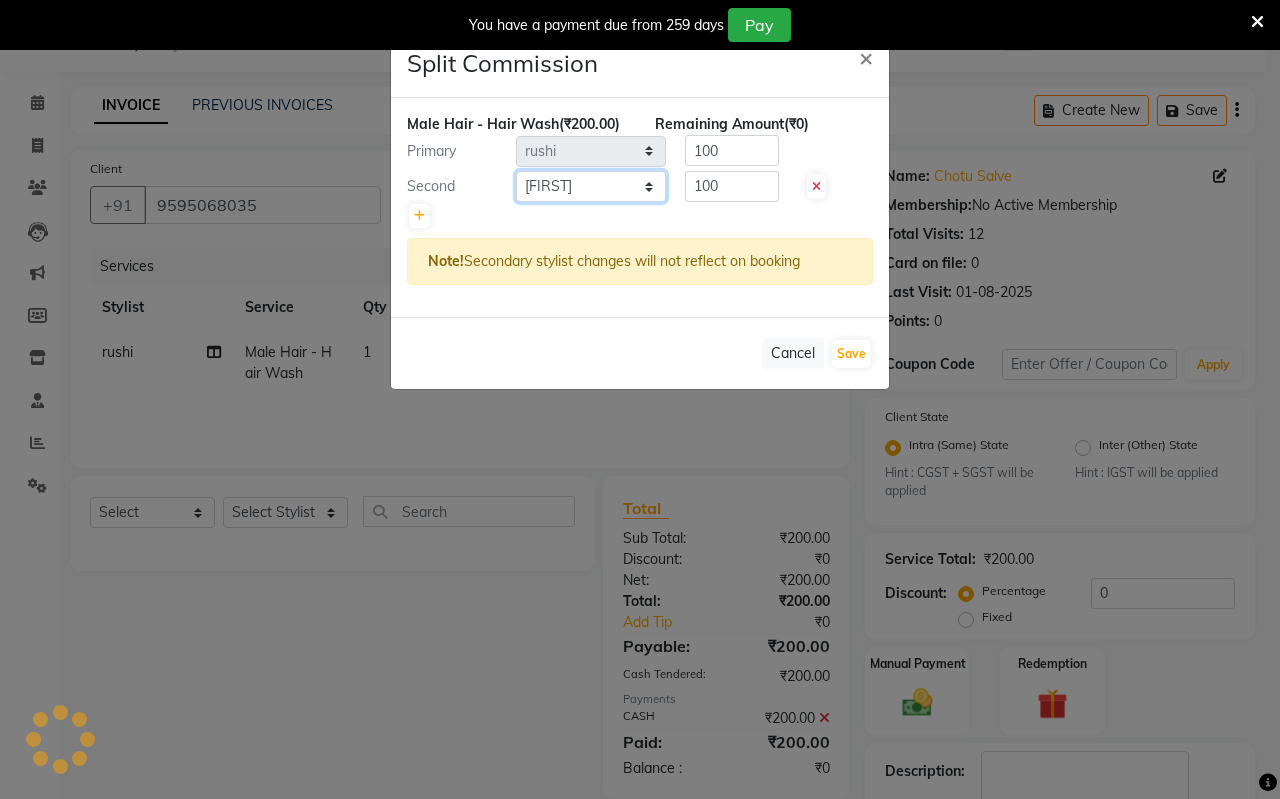 click on "Select  Arati   kamlesh b    karan    Krushna   pramila jadhav   priyanka bawaskar    rohit    rushi    Venesh" 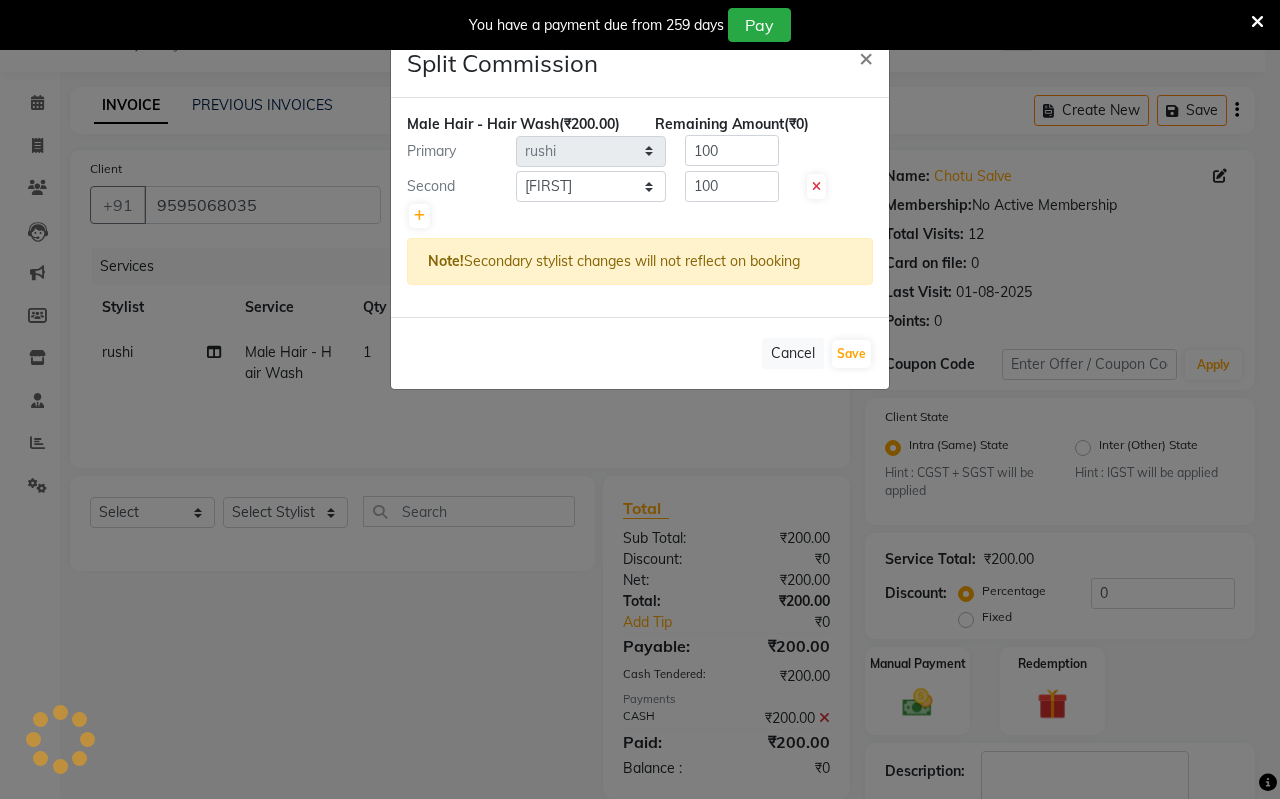 click on "Cancel   Save" 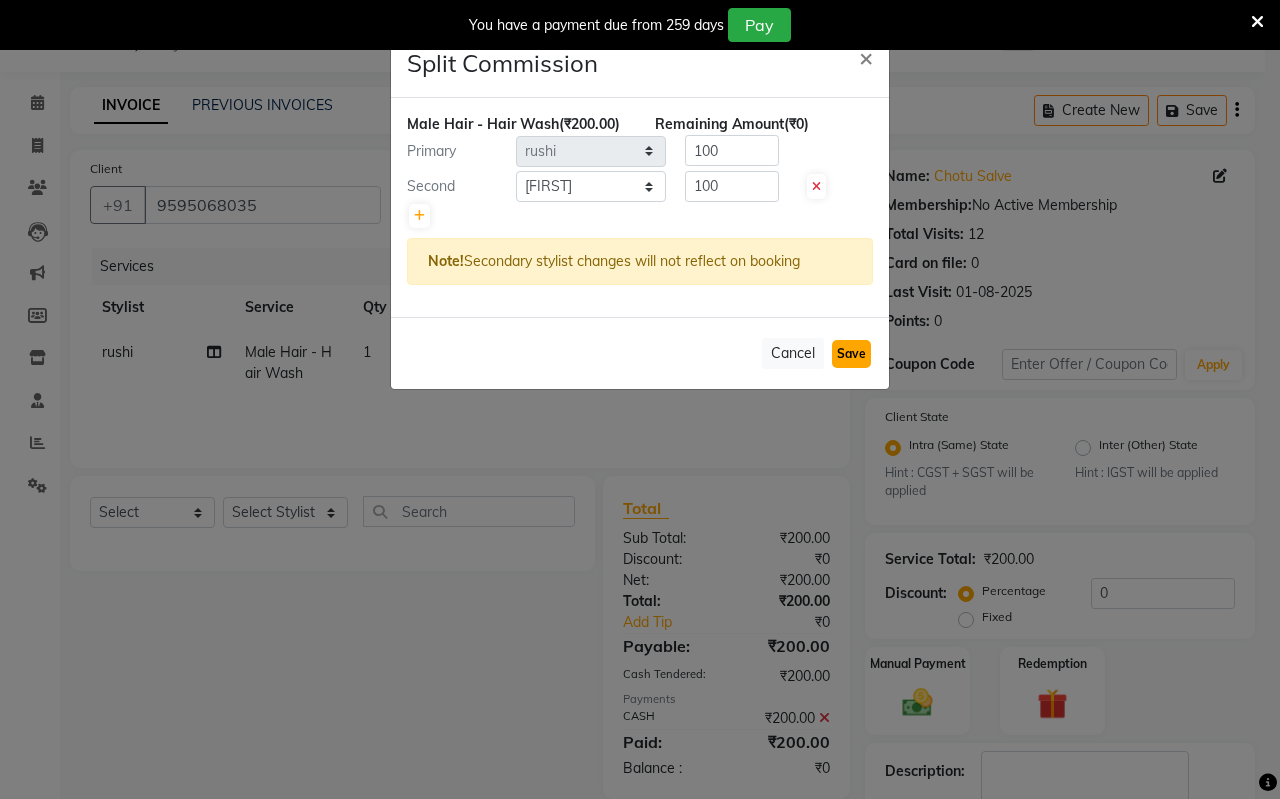 click on "Save" 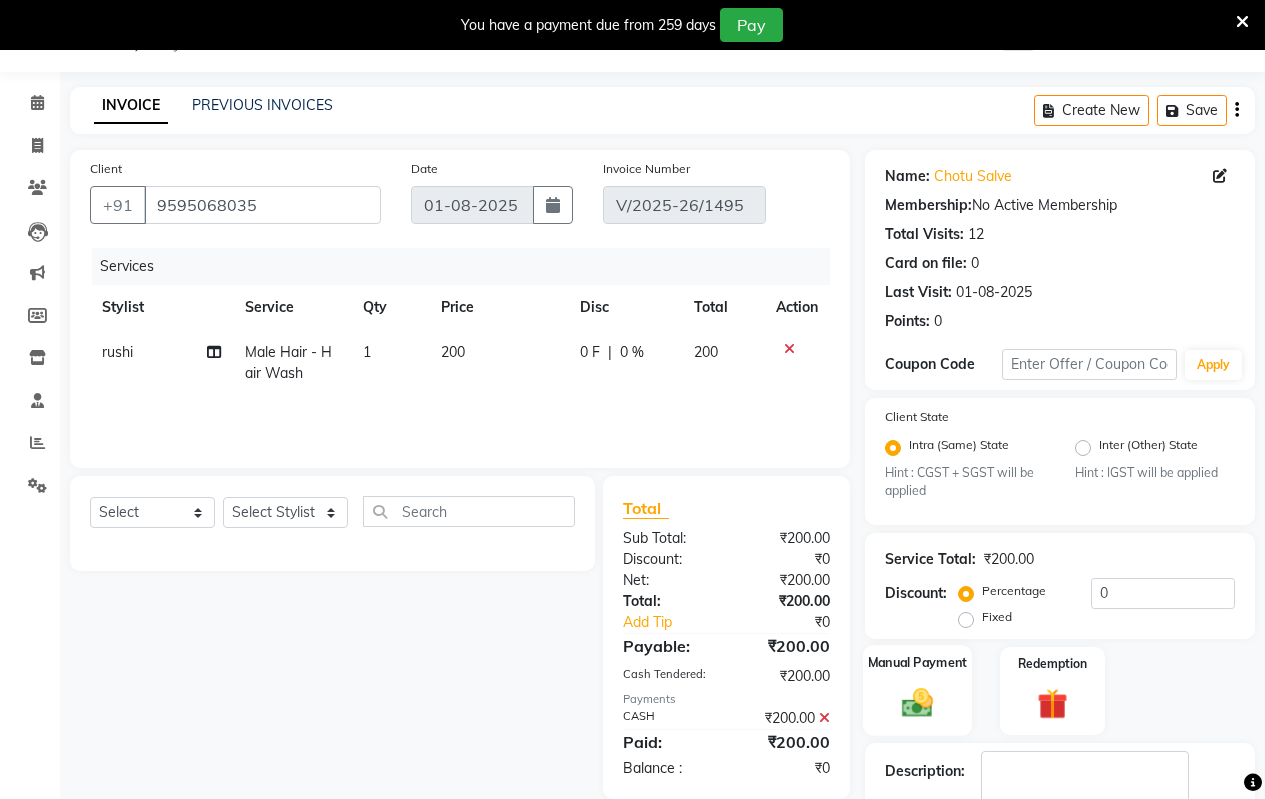 click 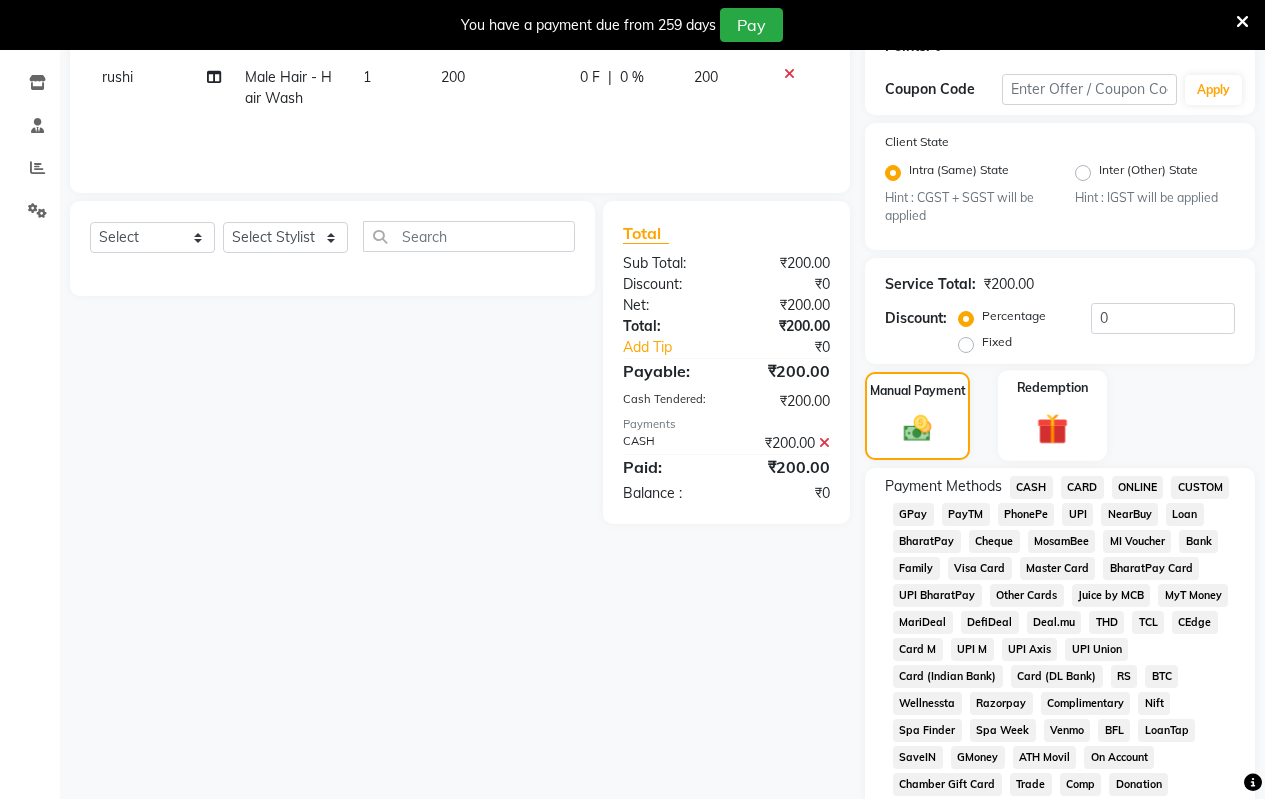 scroll, scrollTop: 350, scrollLeft: 0, axis: vertical 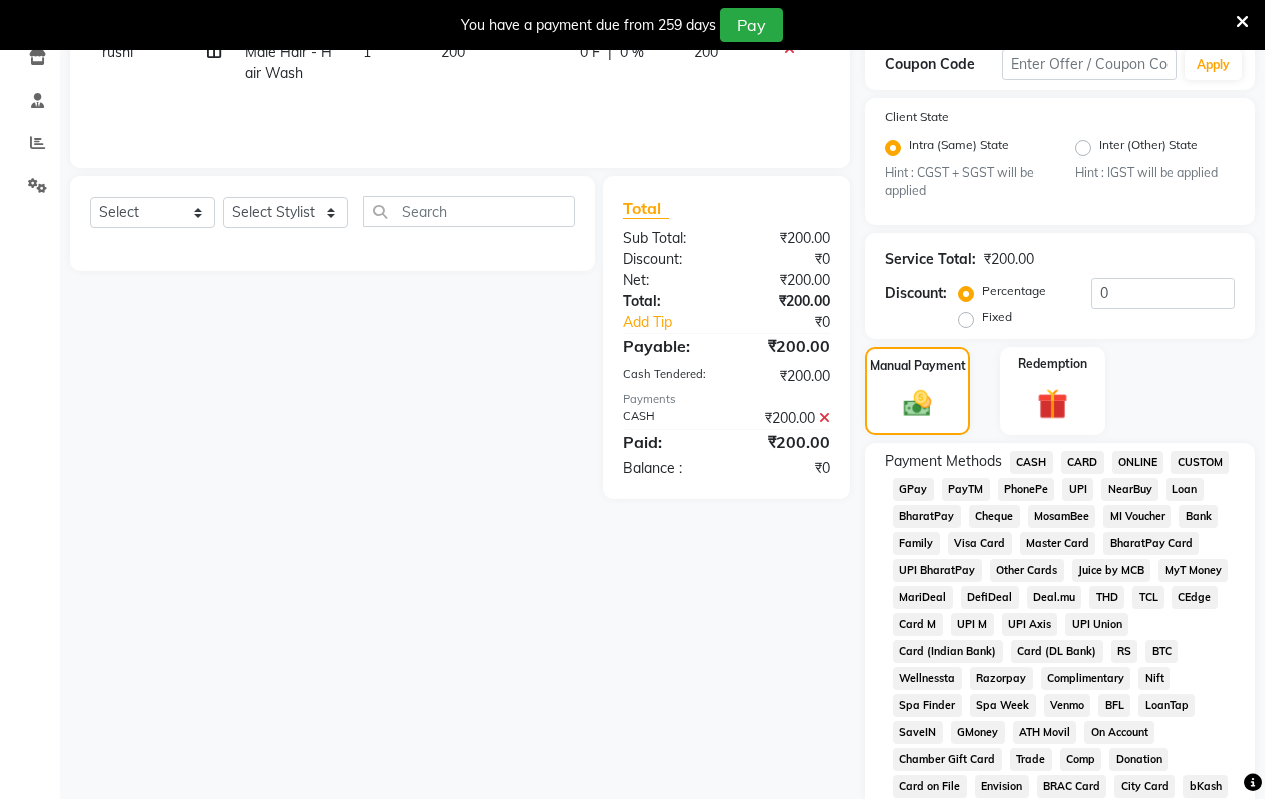 click 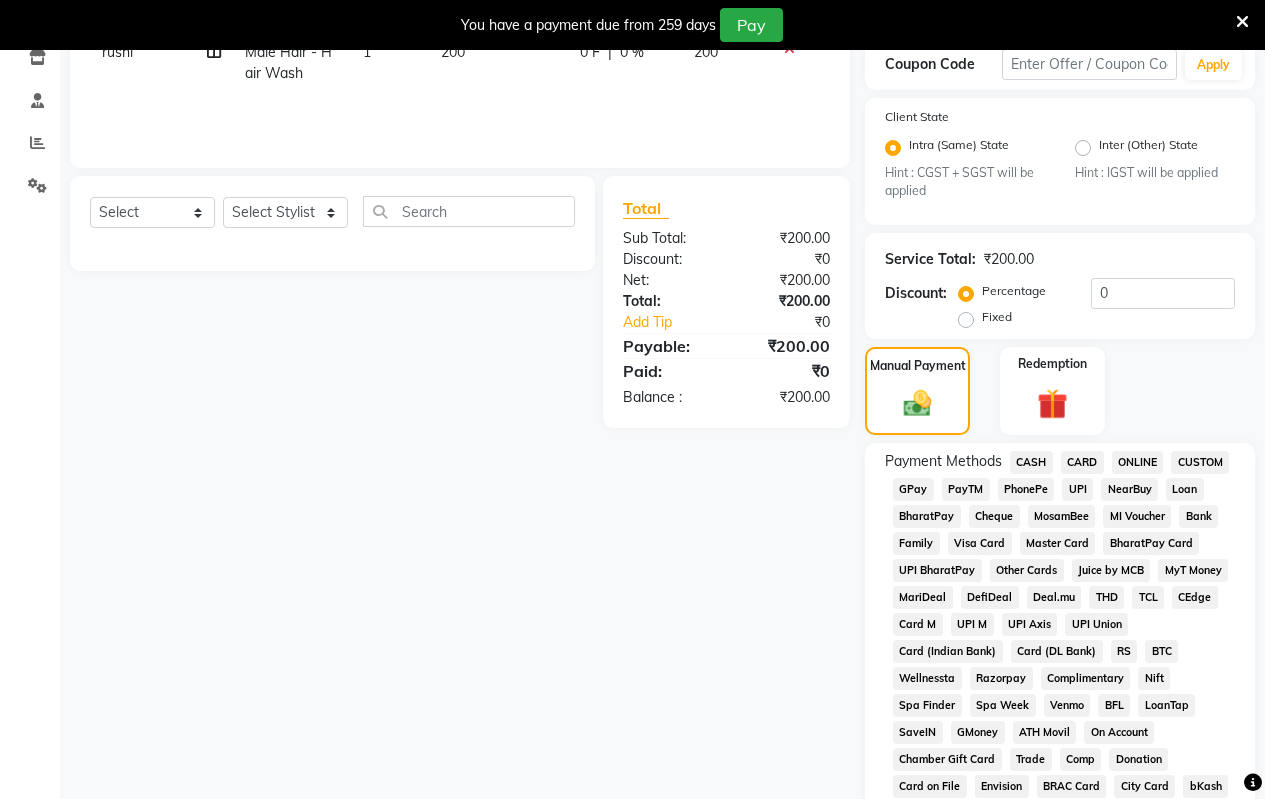 click on "CASH" 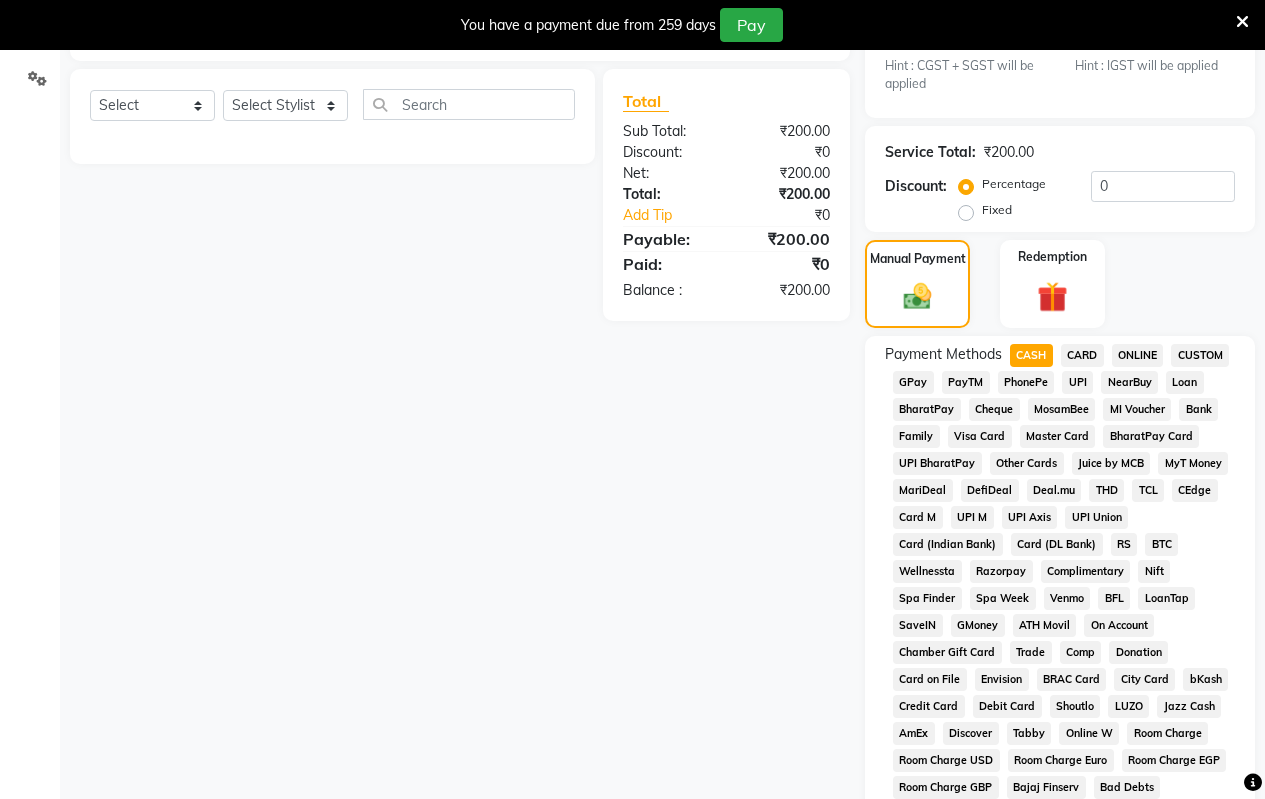 scroll, scrollTop: 950, scrollLeft: 0, axis: vertical 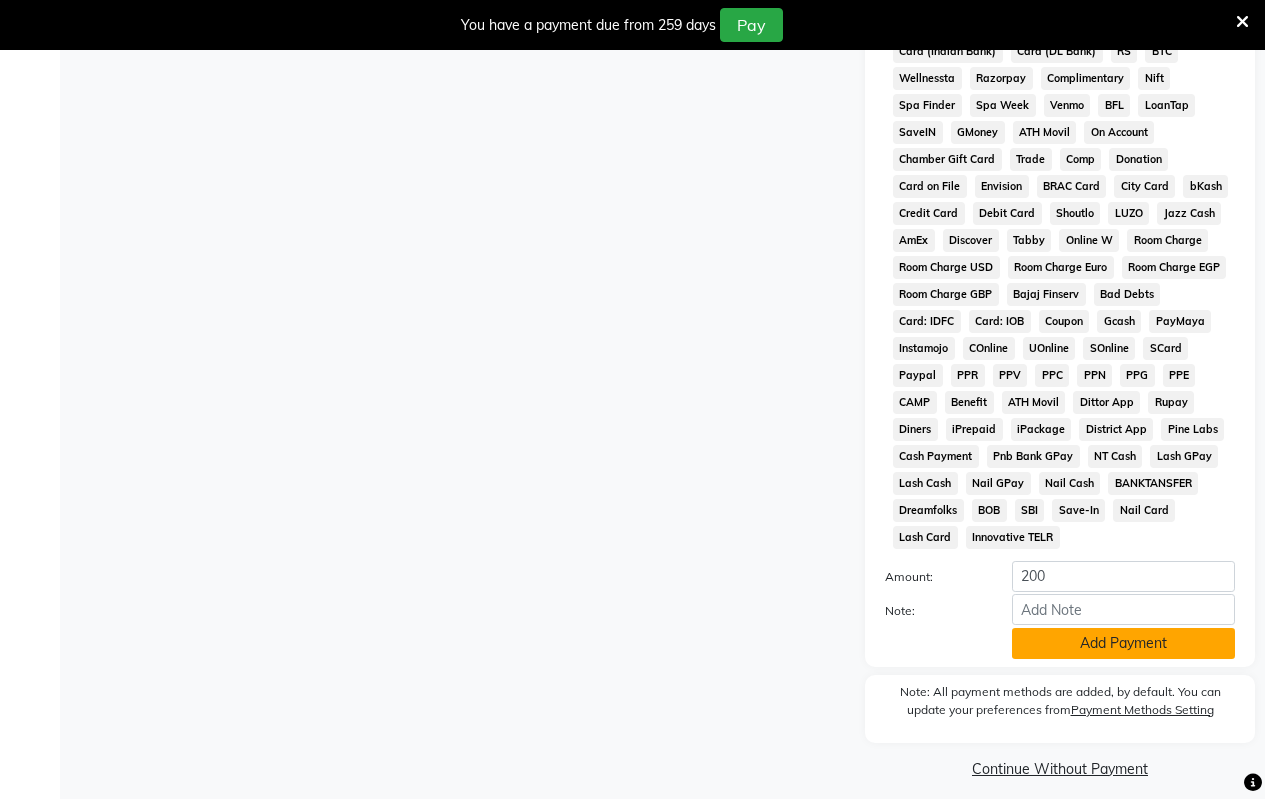 click on "Add Payment" 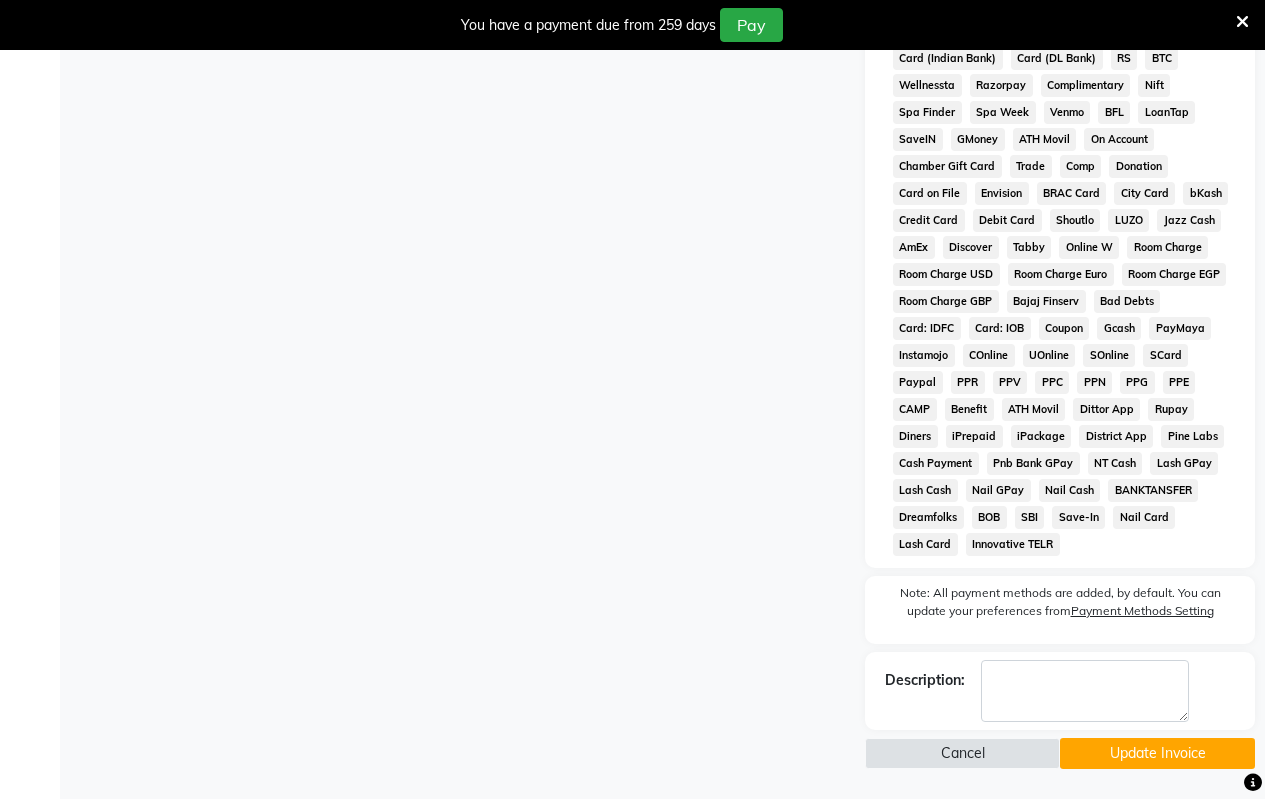 scroll, scrollTop: 943, scrollLeft: 0, axis: vertical 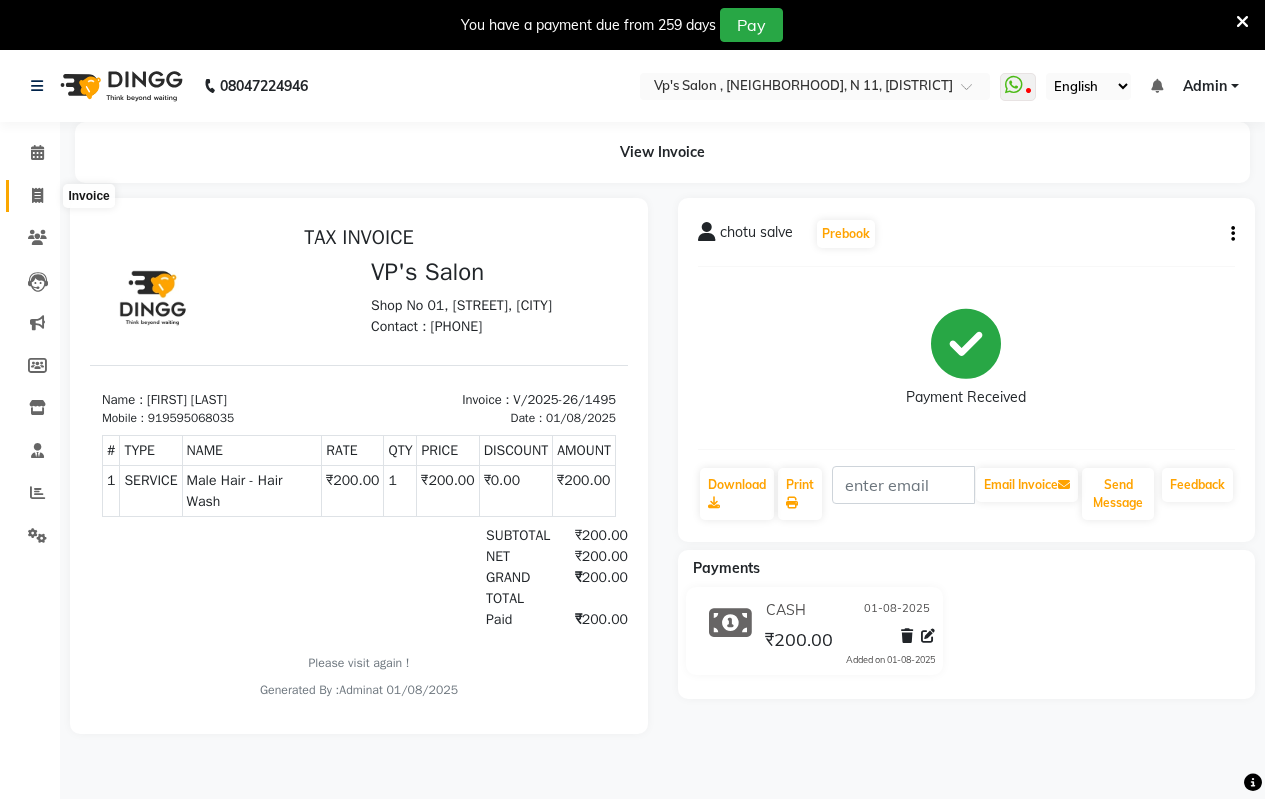 click 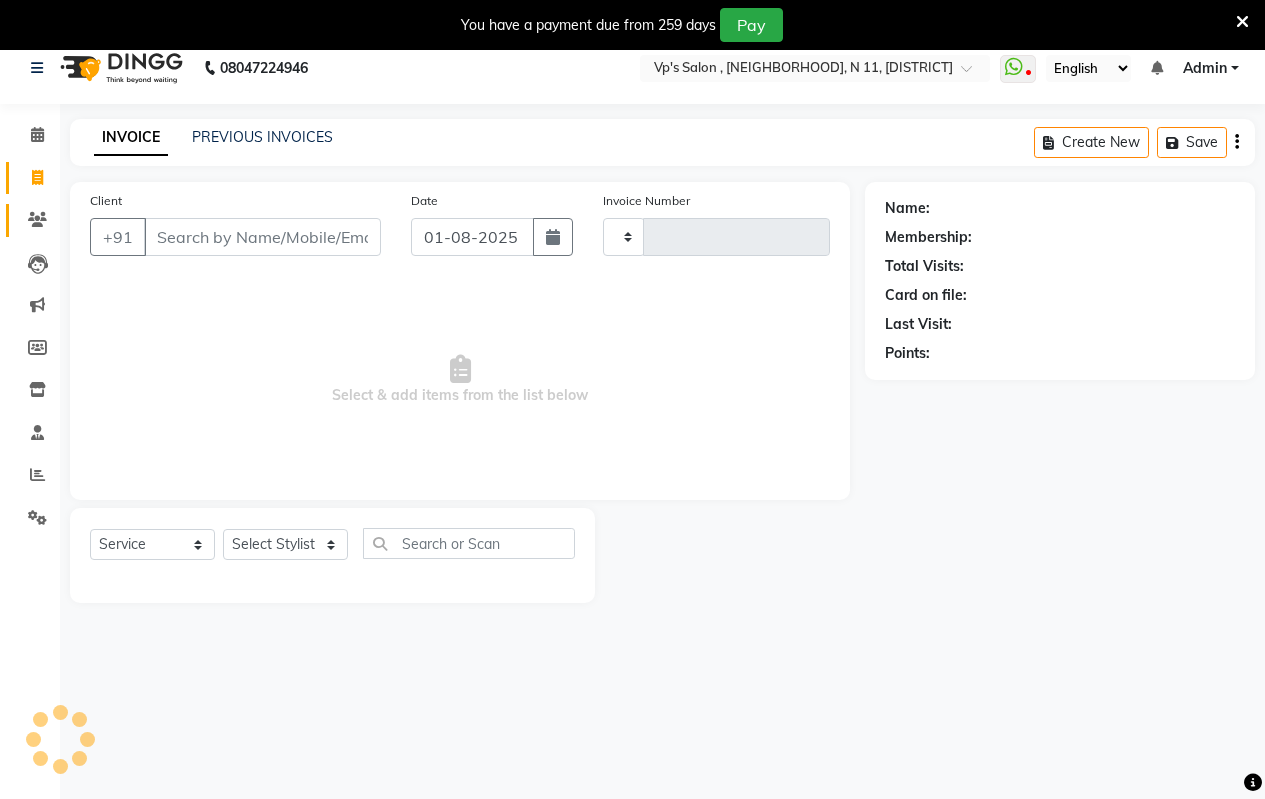 scroll, scrollTop: 50, scrollLeft: 0, axis: vertical 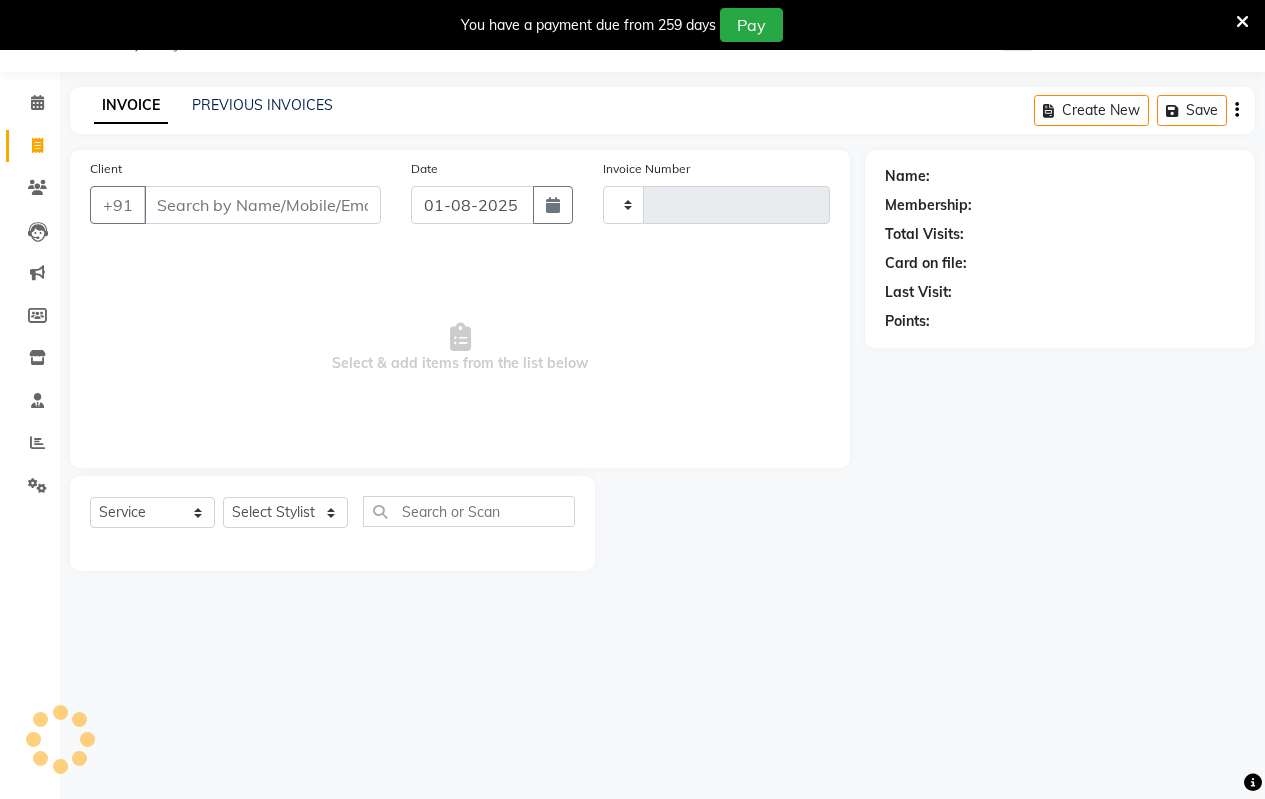 type on "1496" 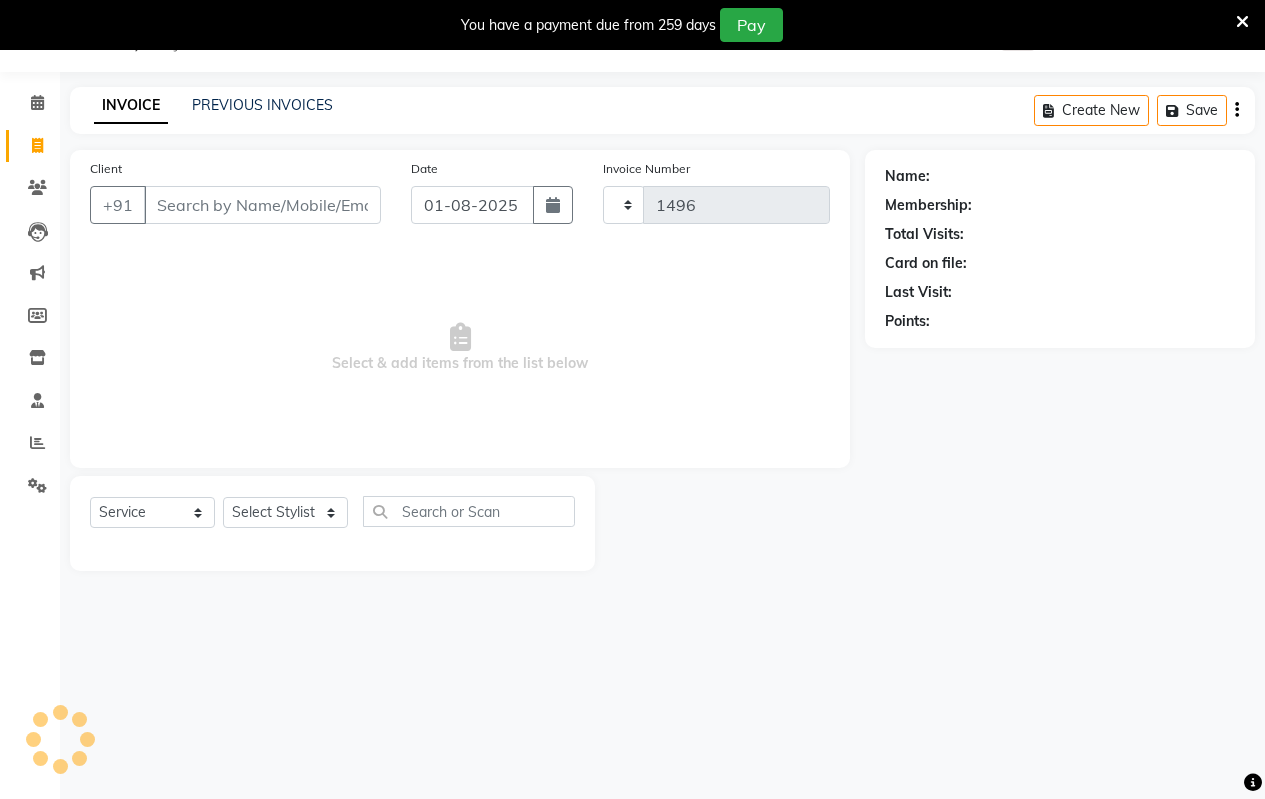 select on "4917" 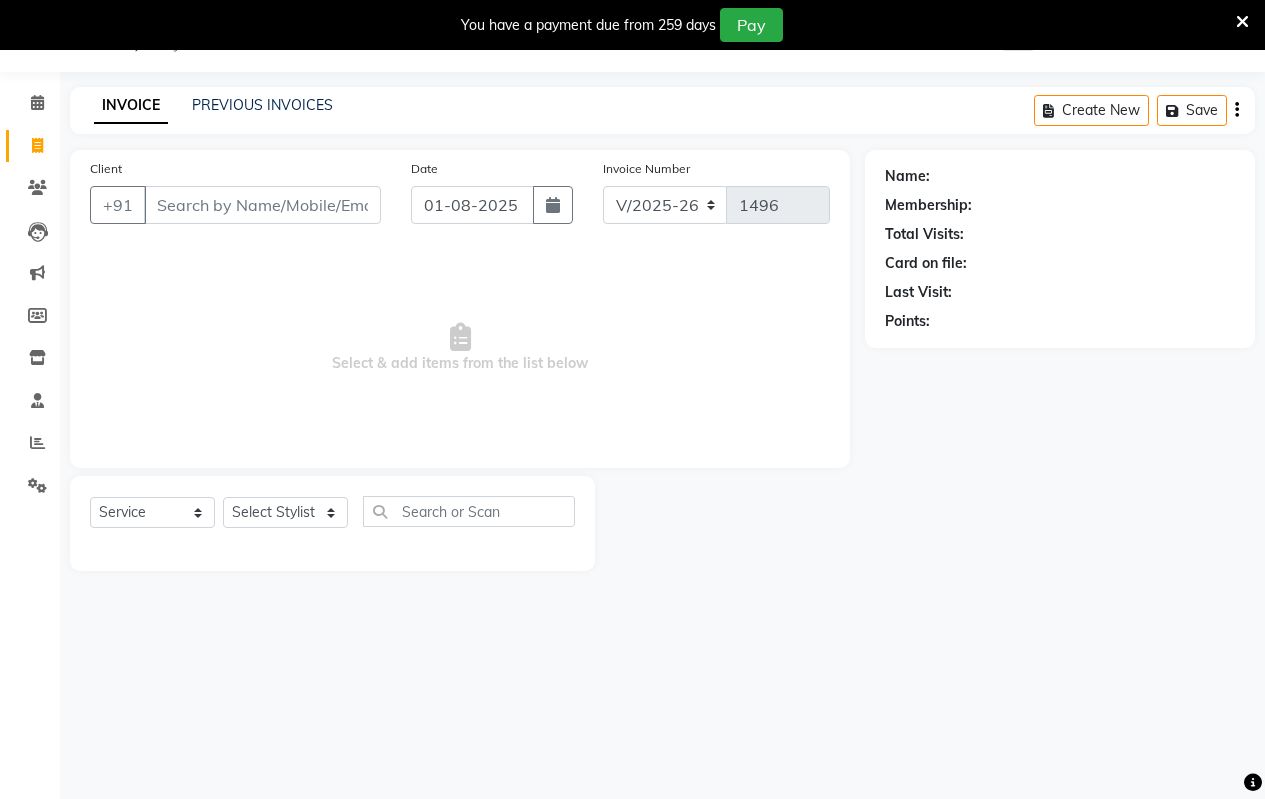 click on "Client" at bounding box center (262, 205) 